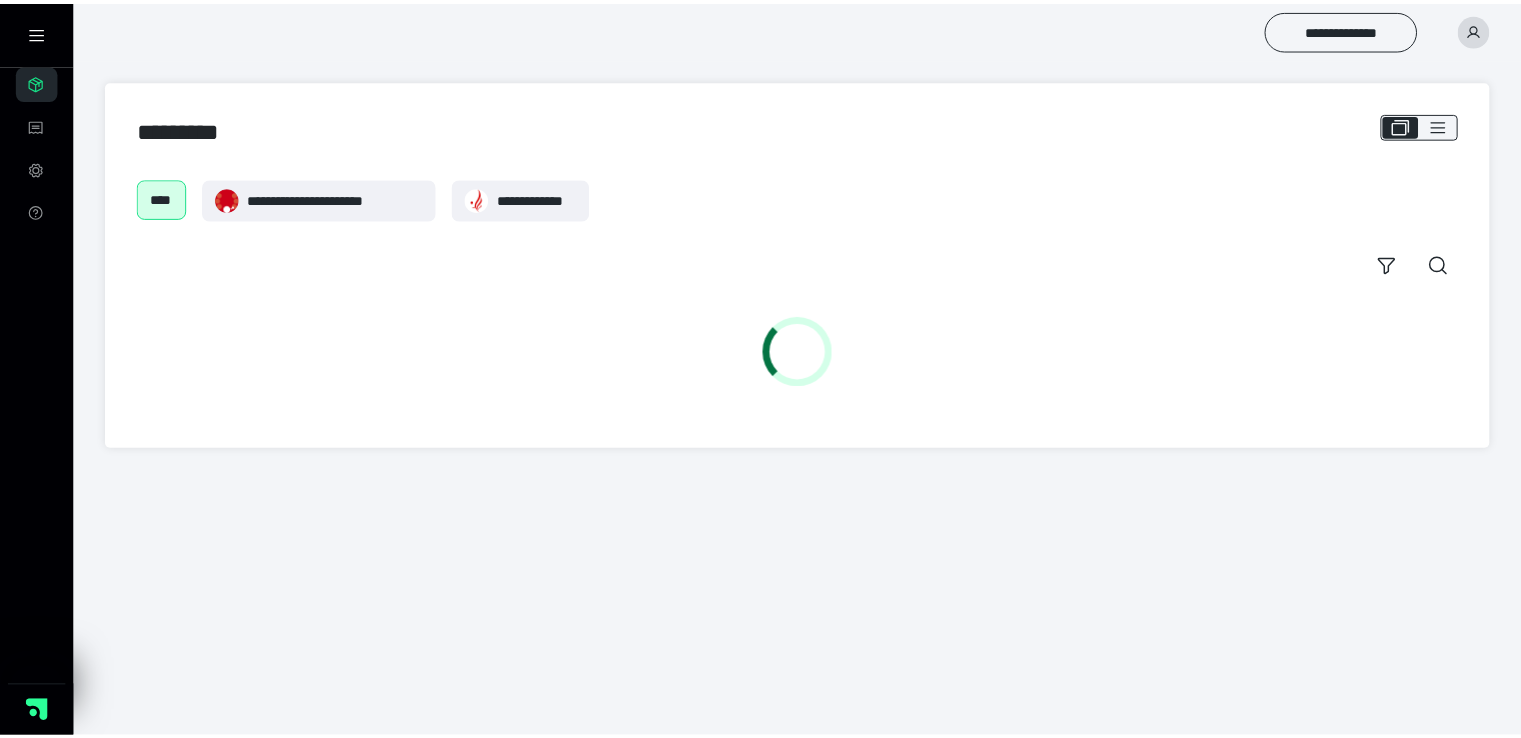 scroll, scrollTop: 0, scrollLeft: 0, axis: both 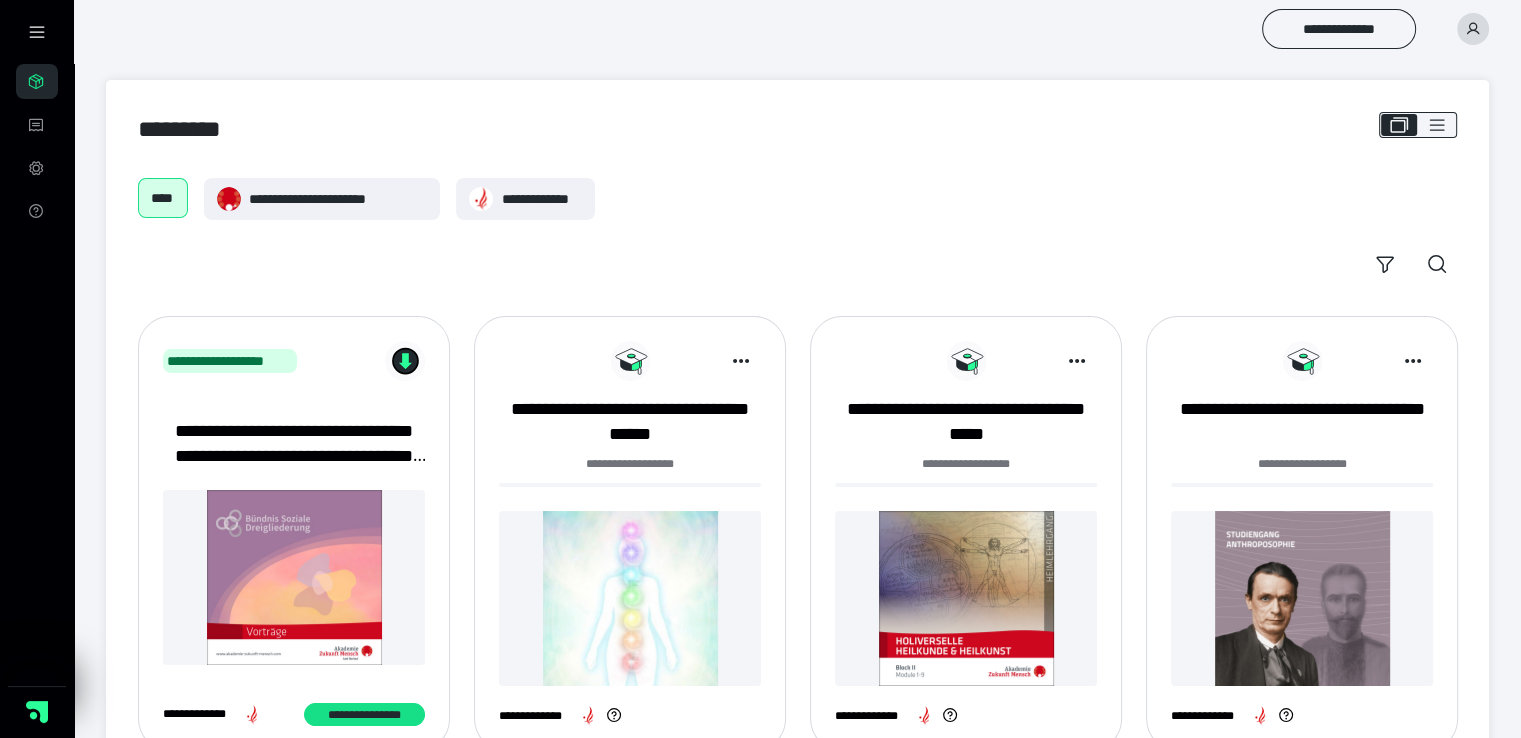 click at bounding box center [1302, 598] 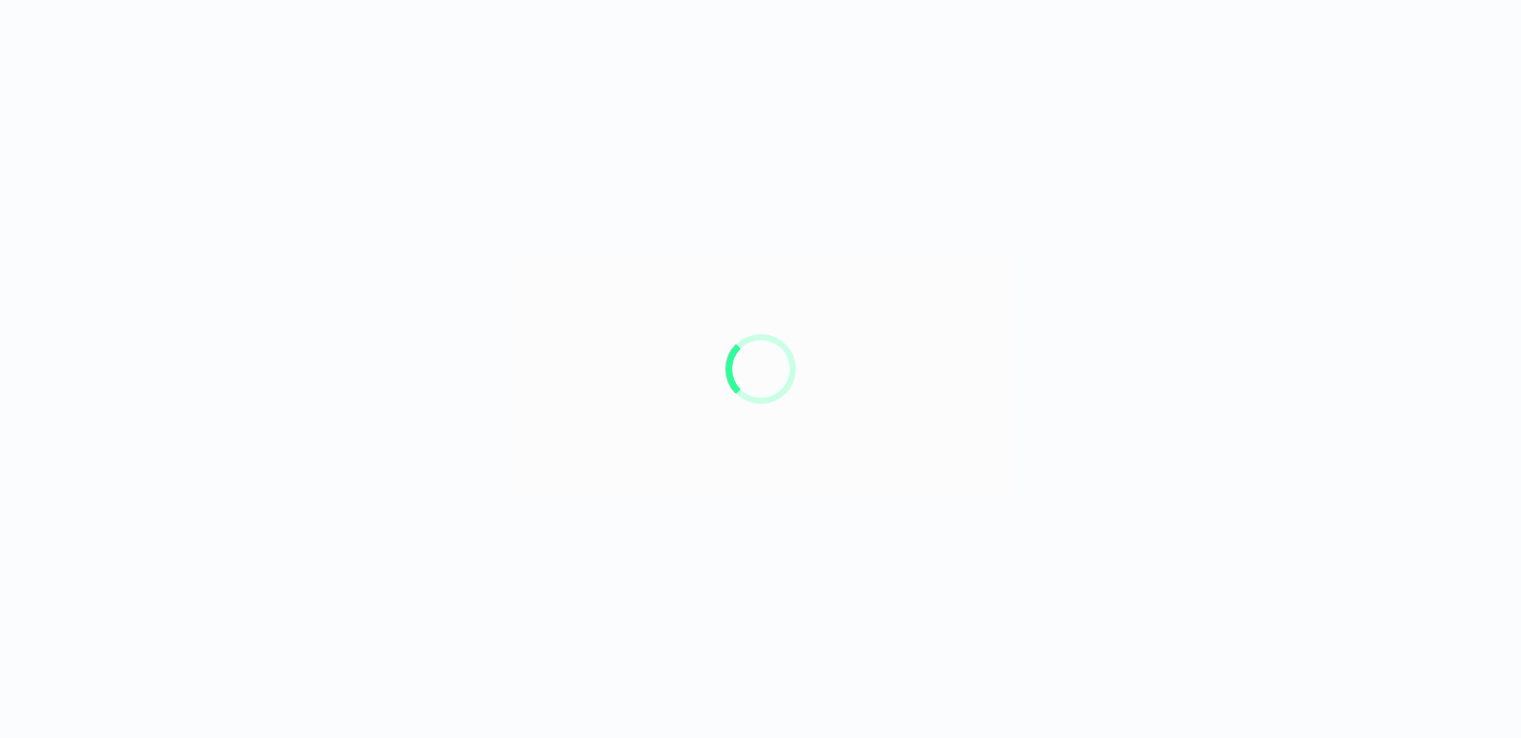 scroll, scrollTop: 0, scrollLeft: 0, axis: both 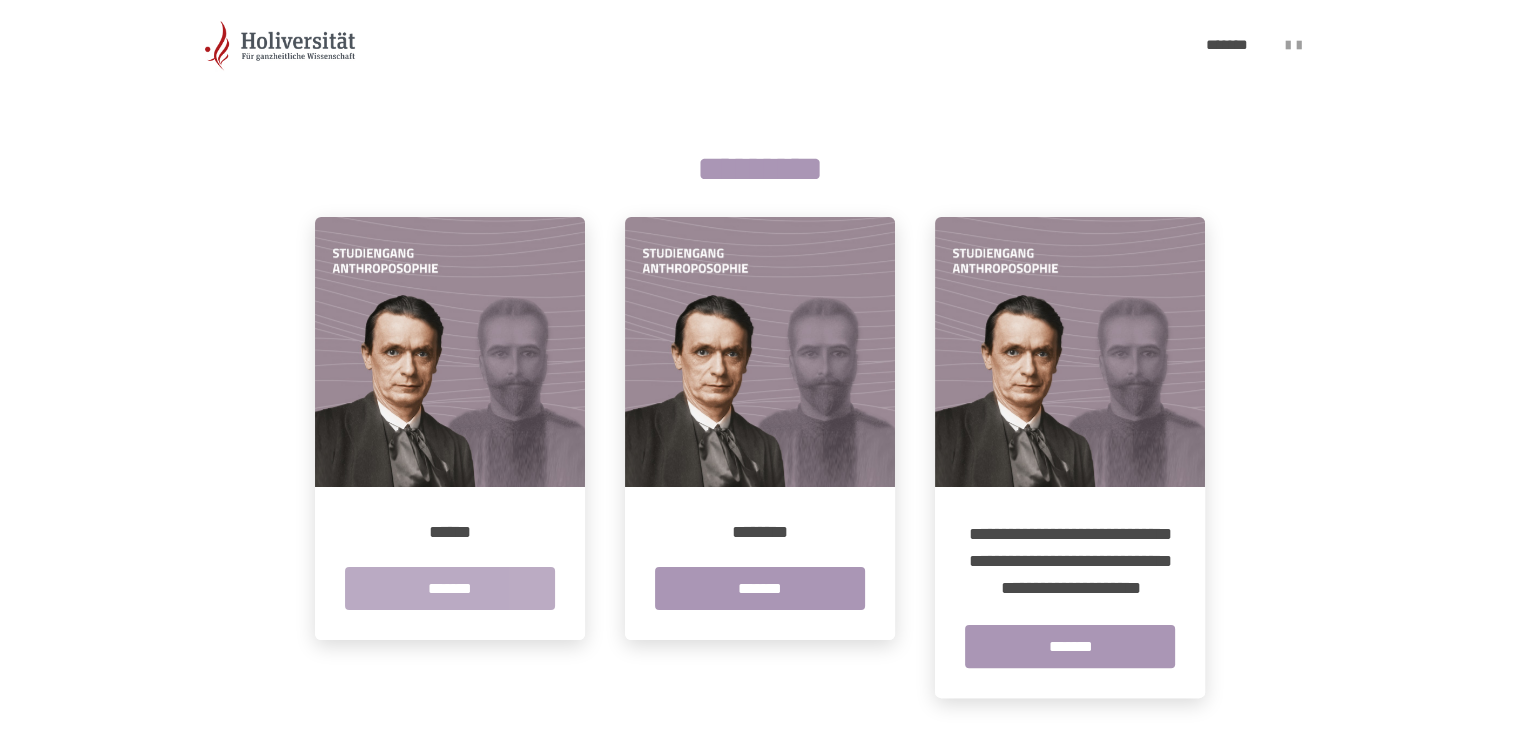 click on "*******" at bounding box center [450, 588] 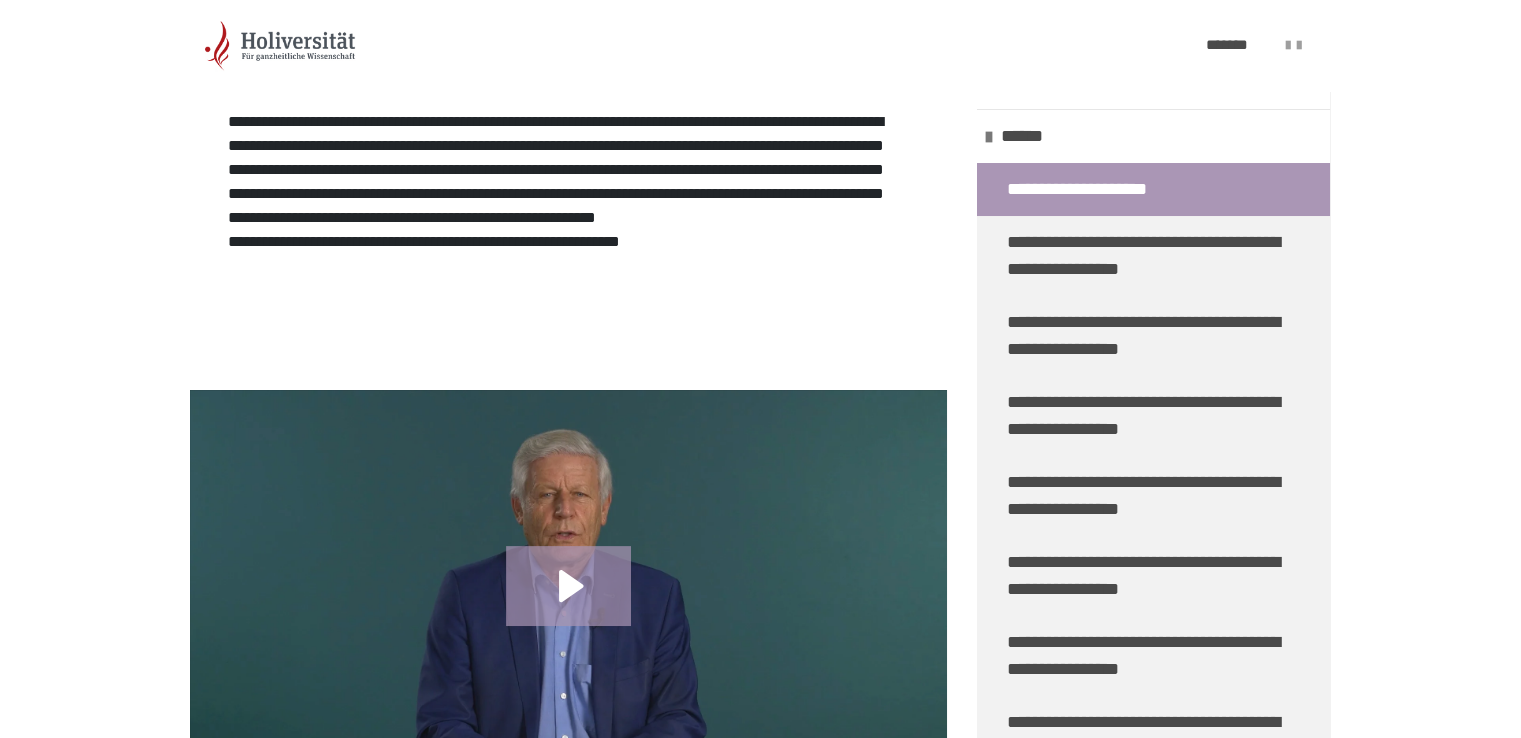 scroll, scrollTop: 500, scrollLeft: 0, axis: vertical 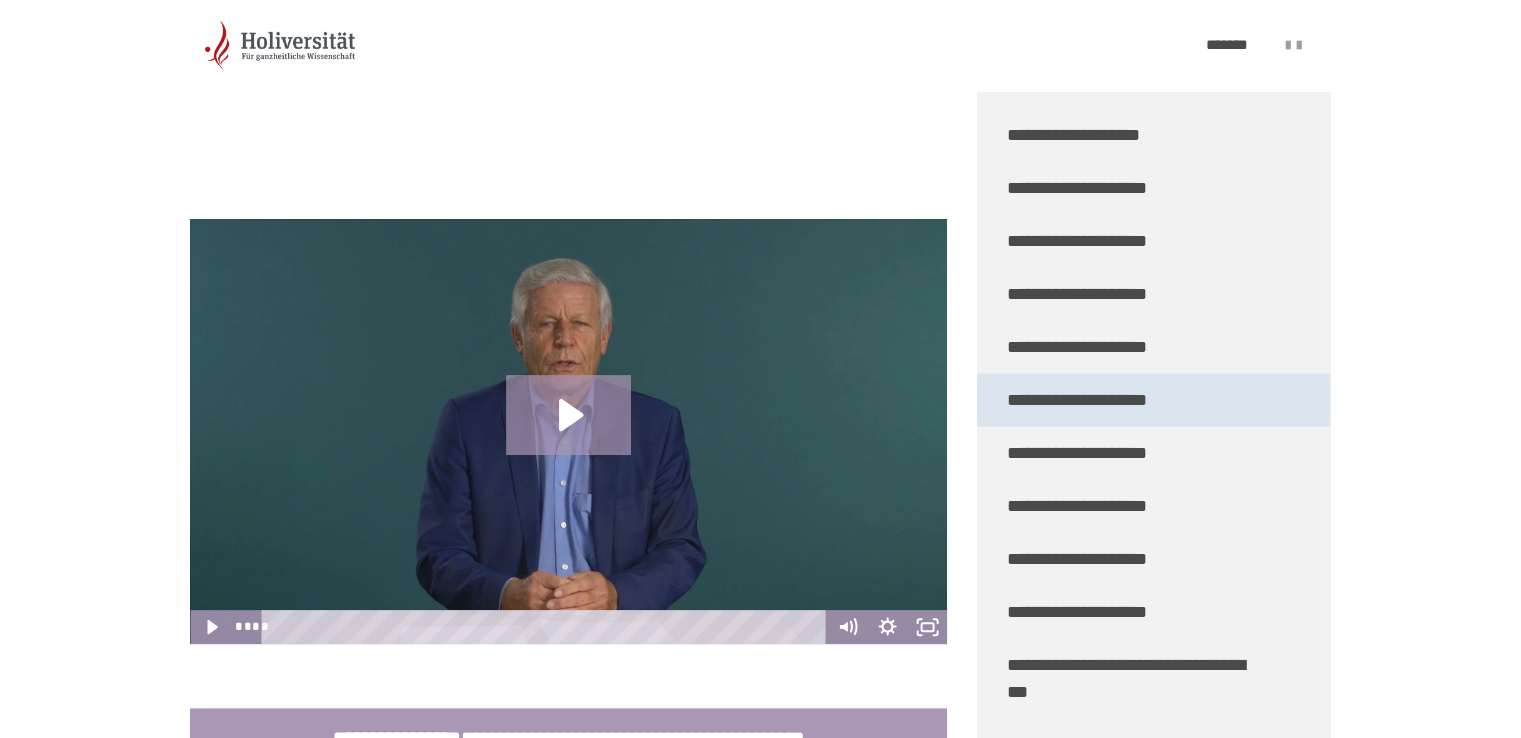 click on "**********" at bounding box center [1084, 400] 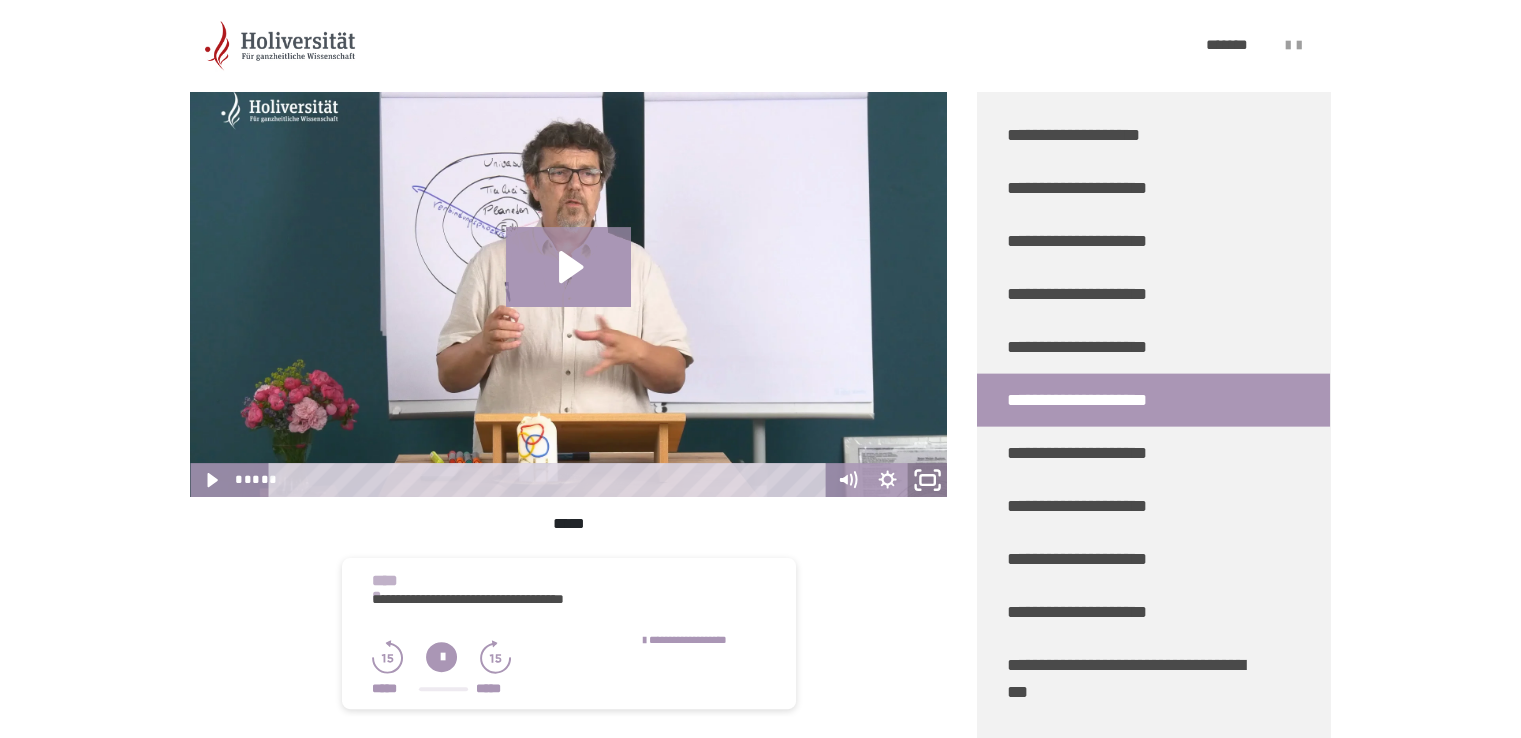 click 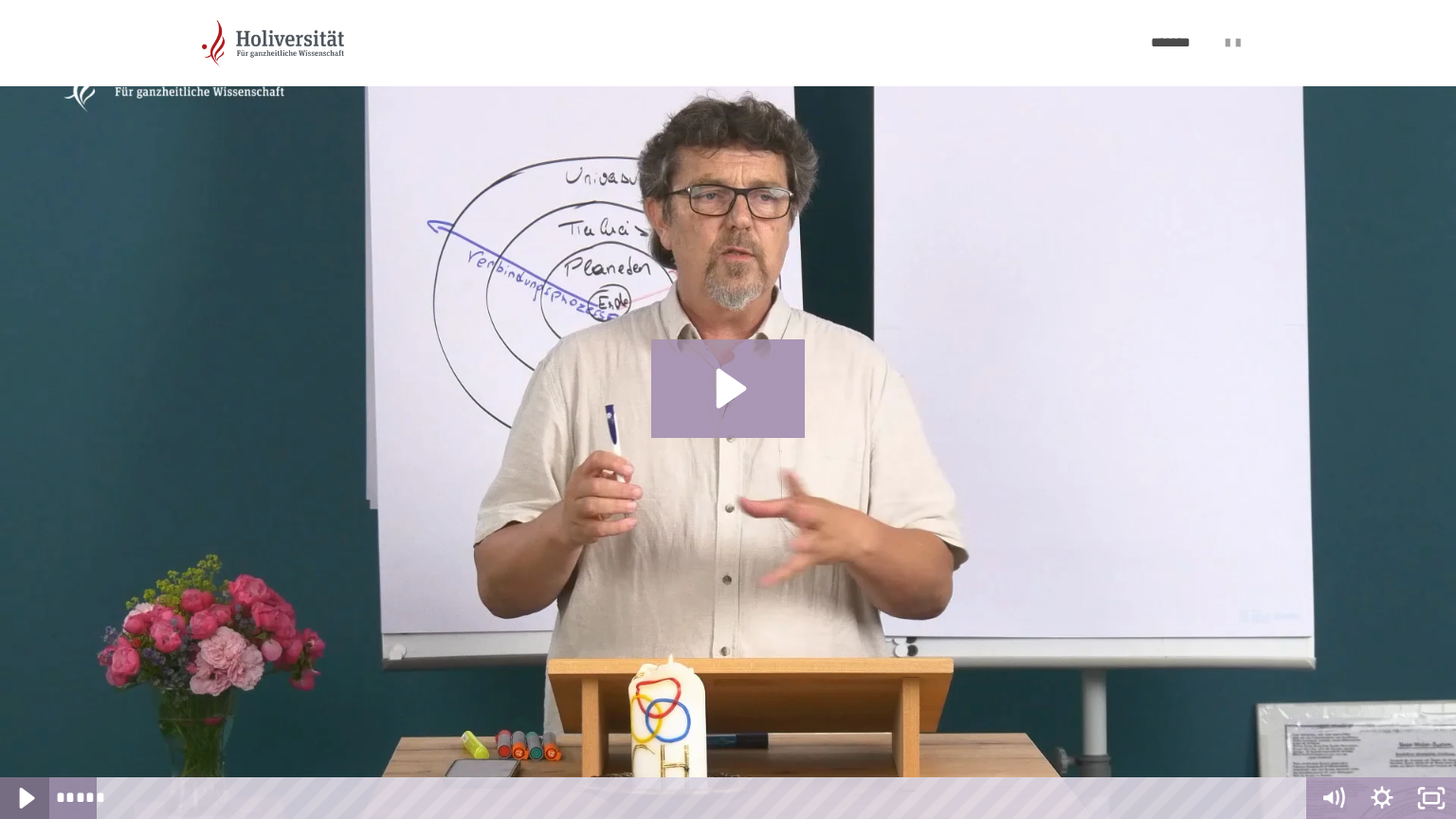 click 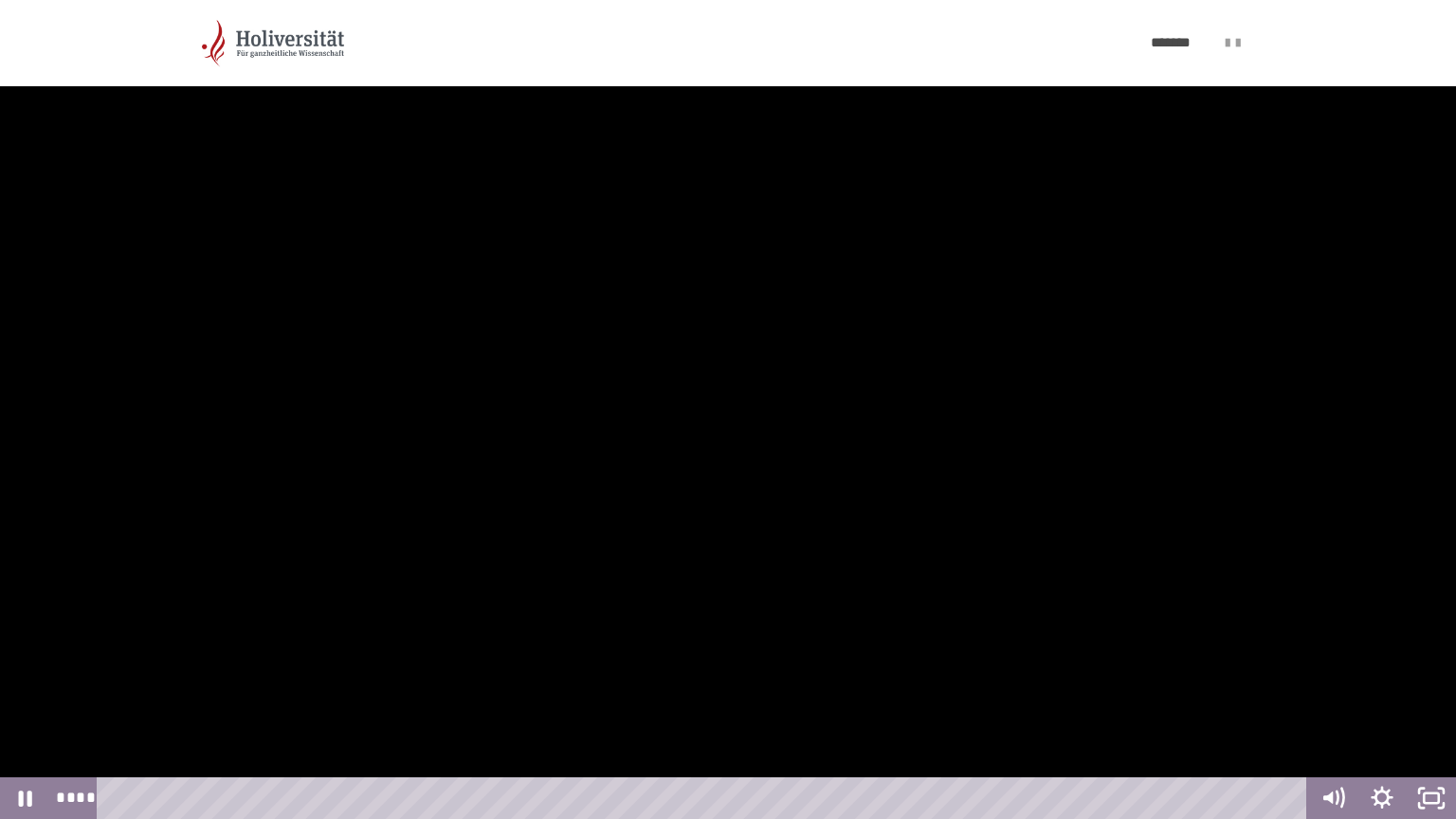 click at bounding box center [728, 410] 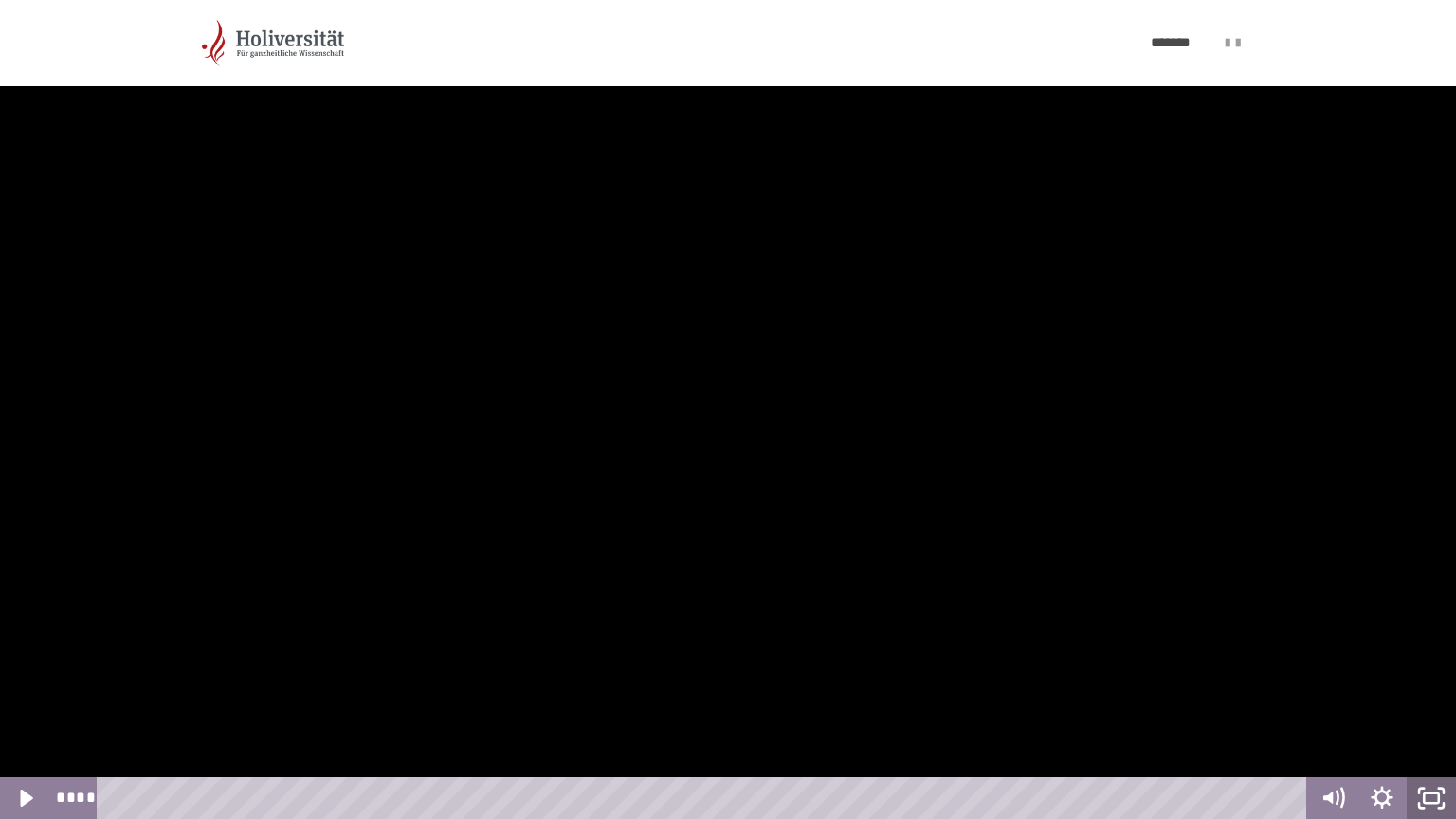click 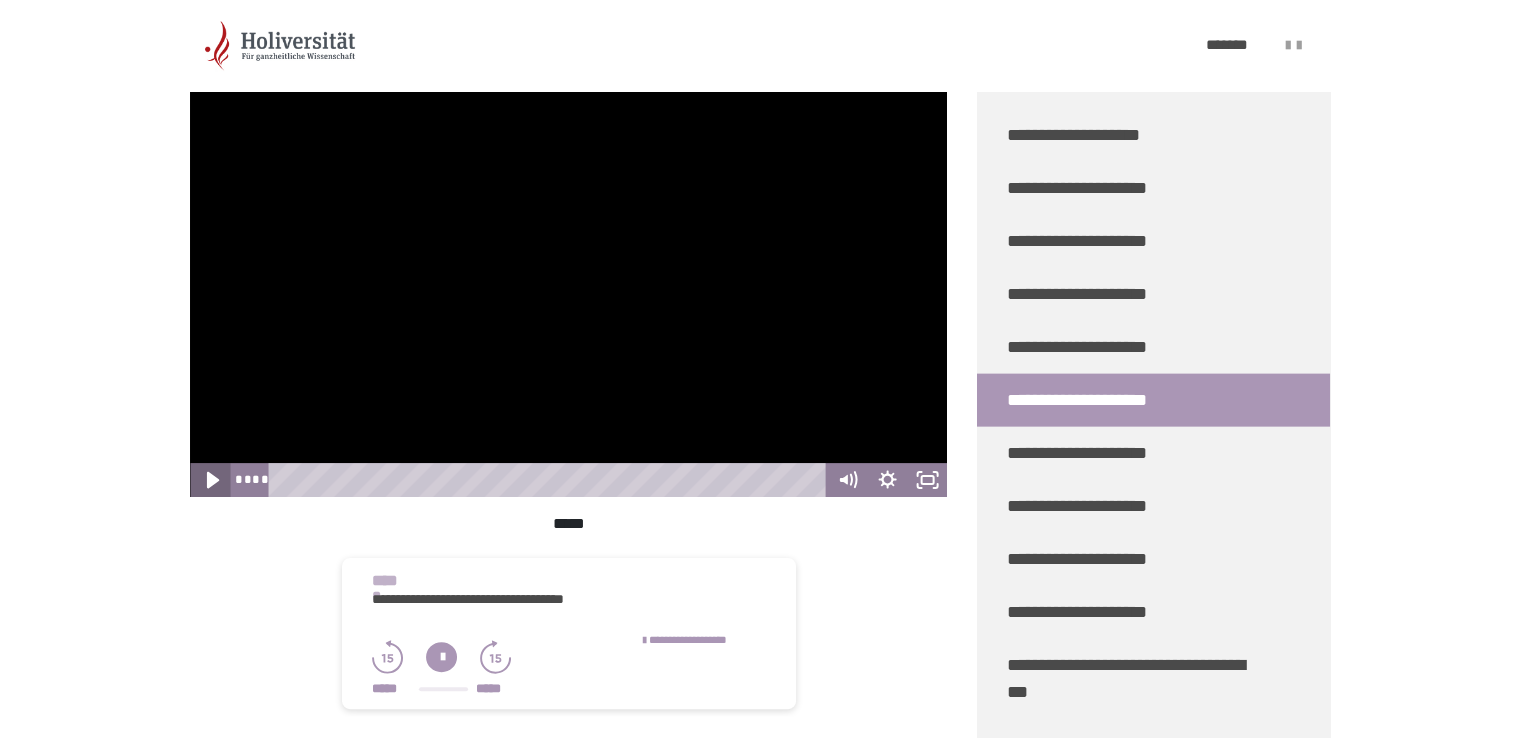 click 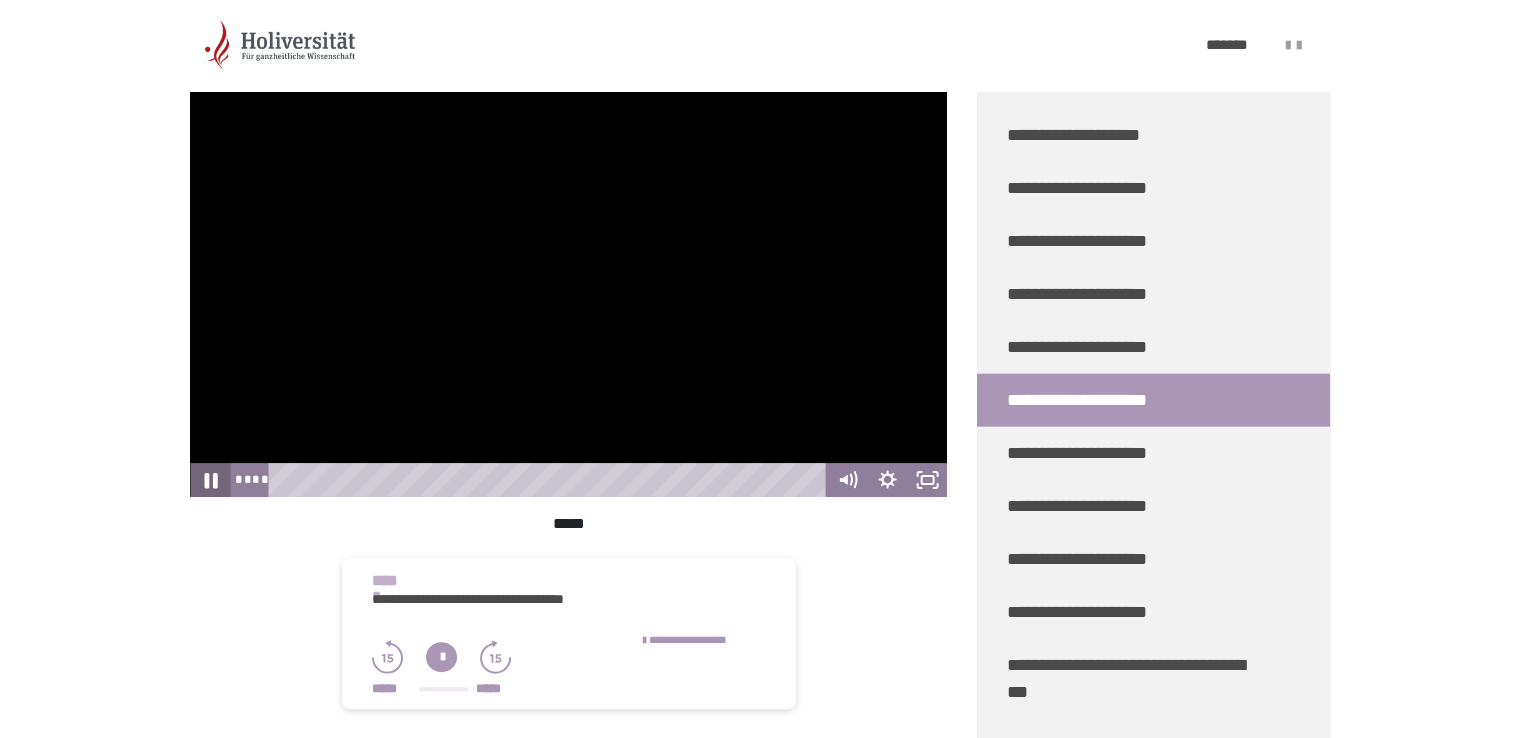 click 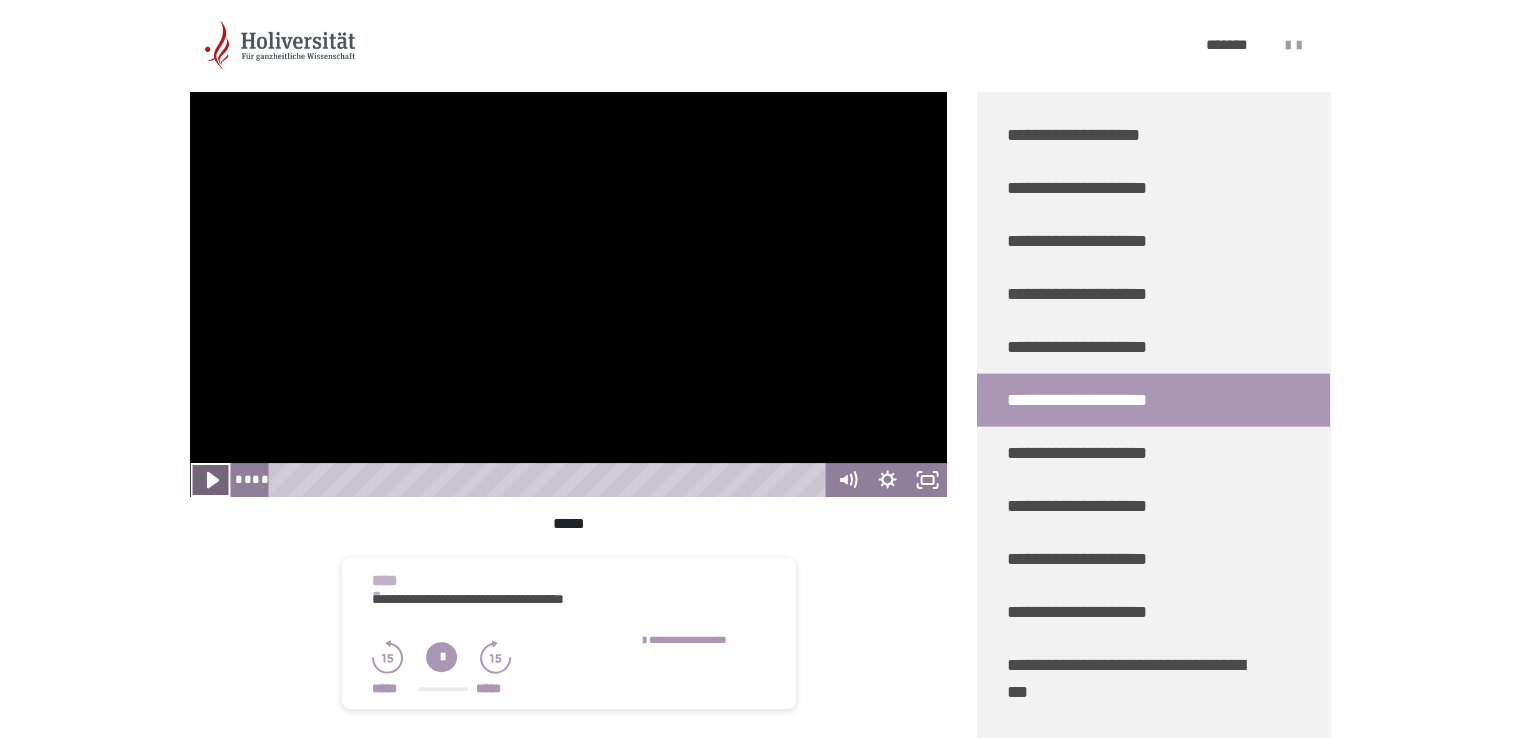 click 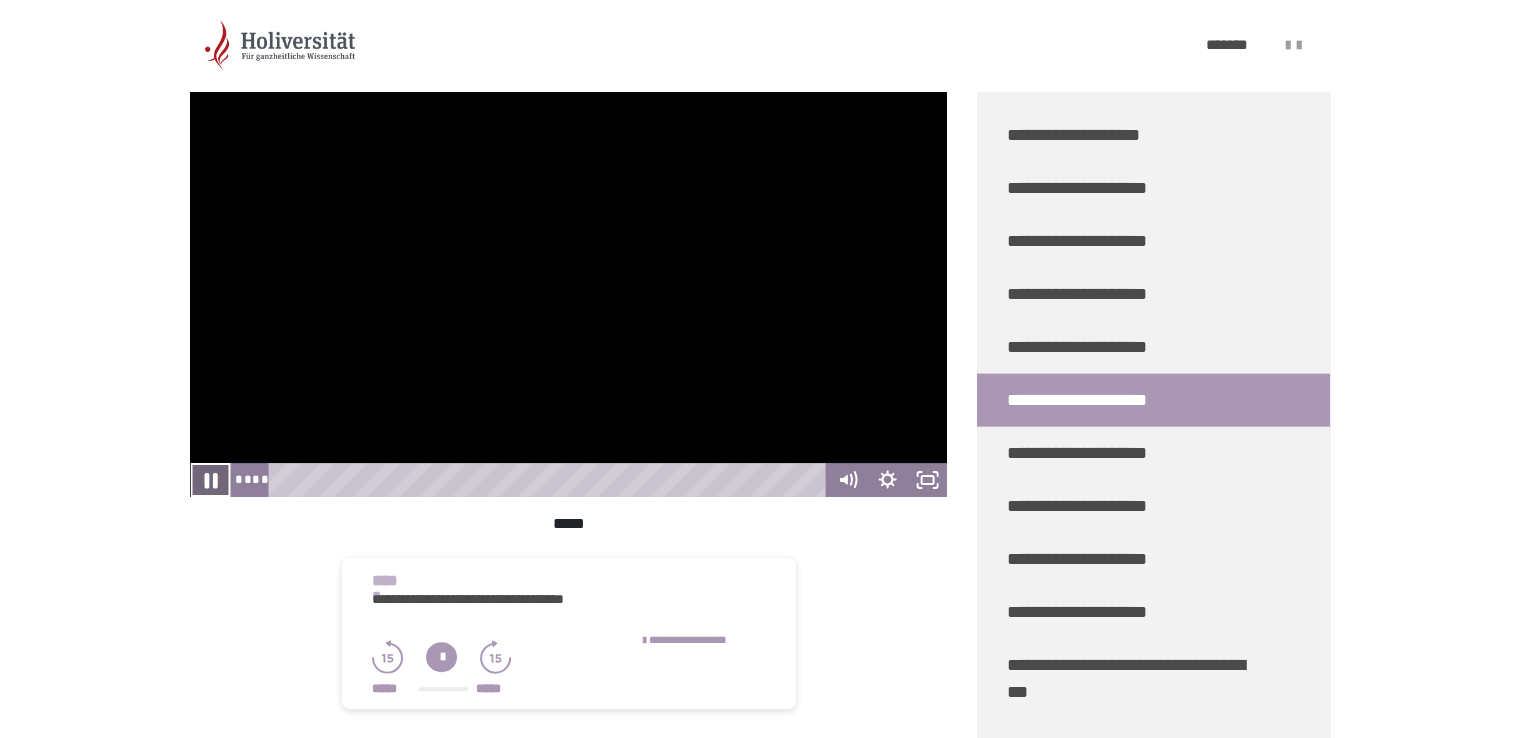 click 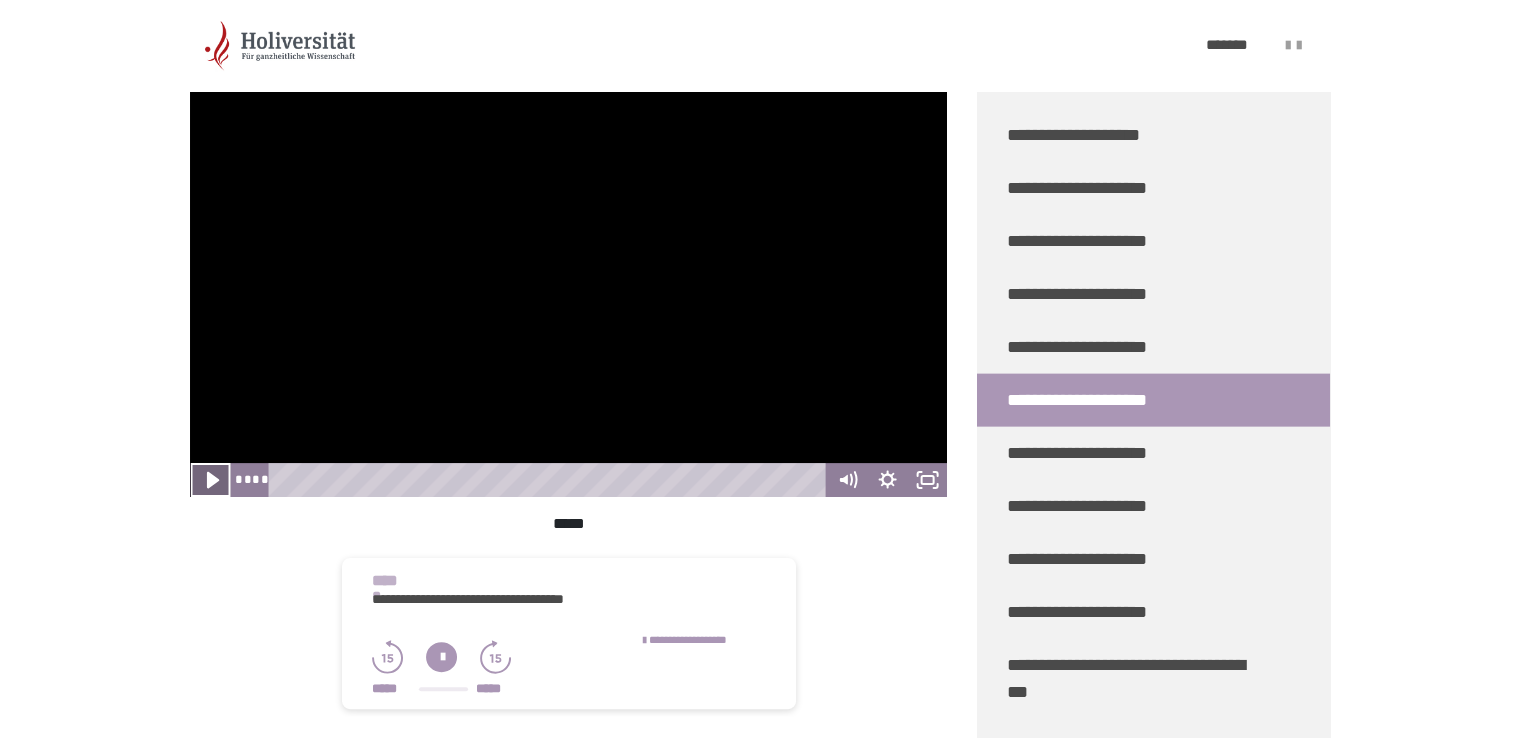 click 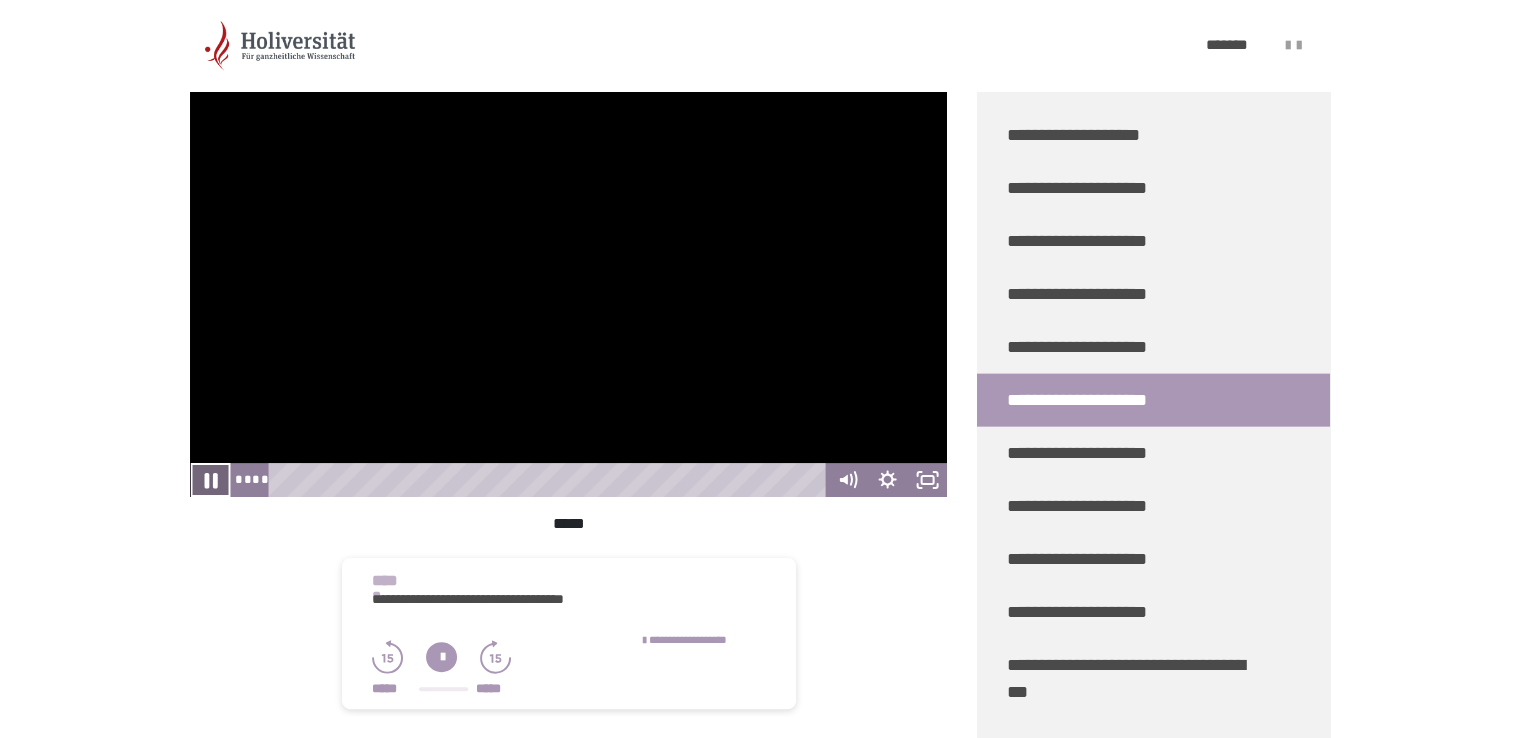 click 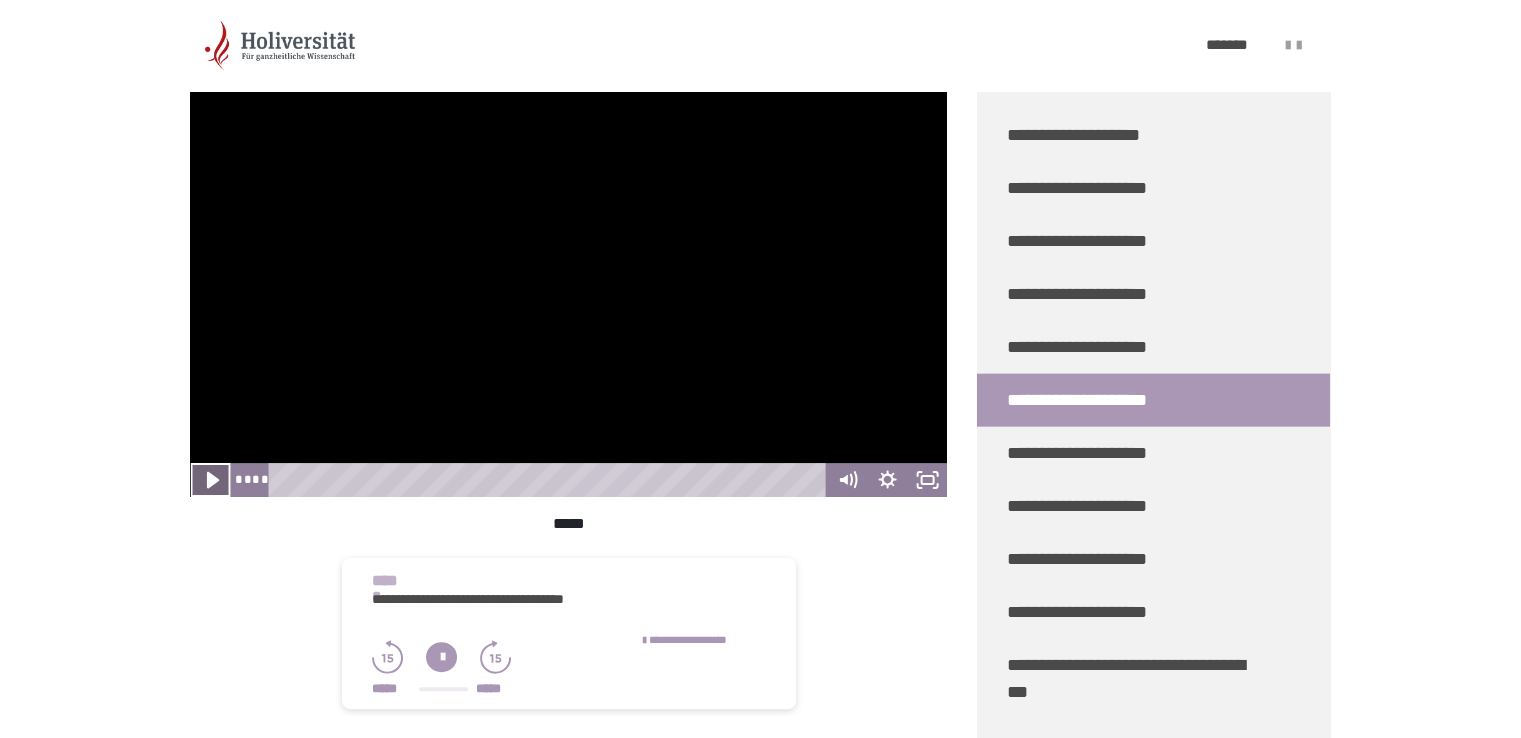 click 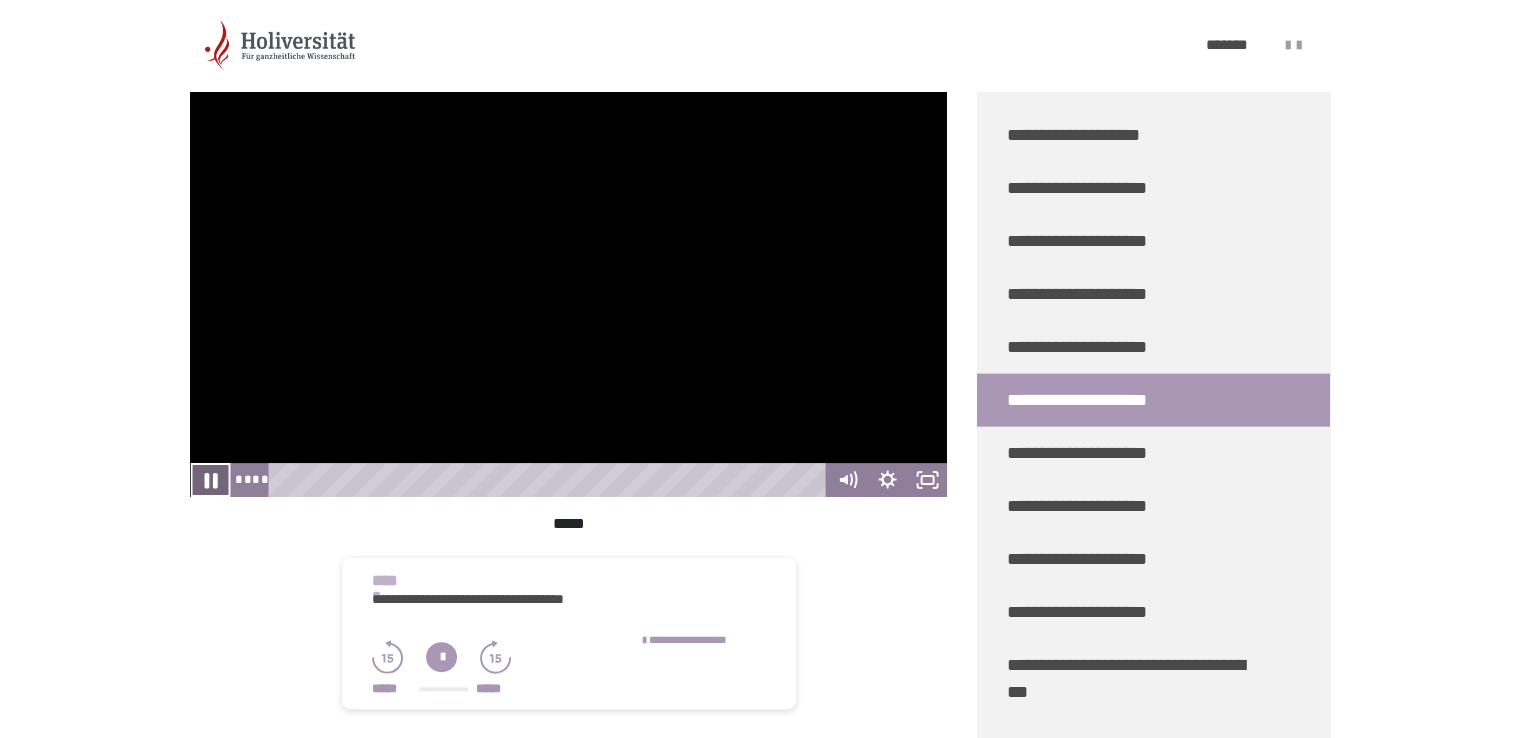 click 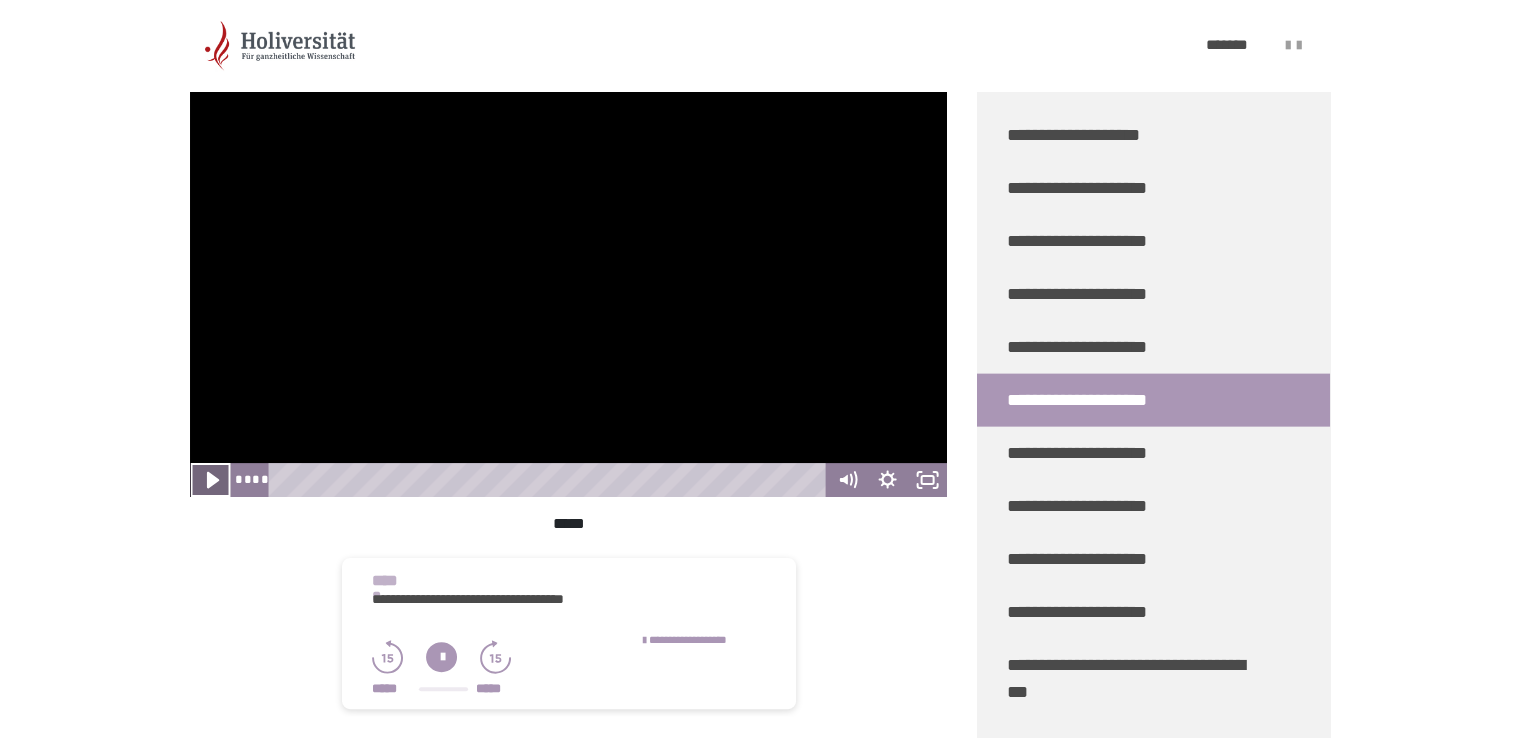 click 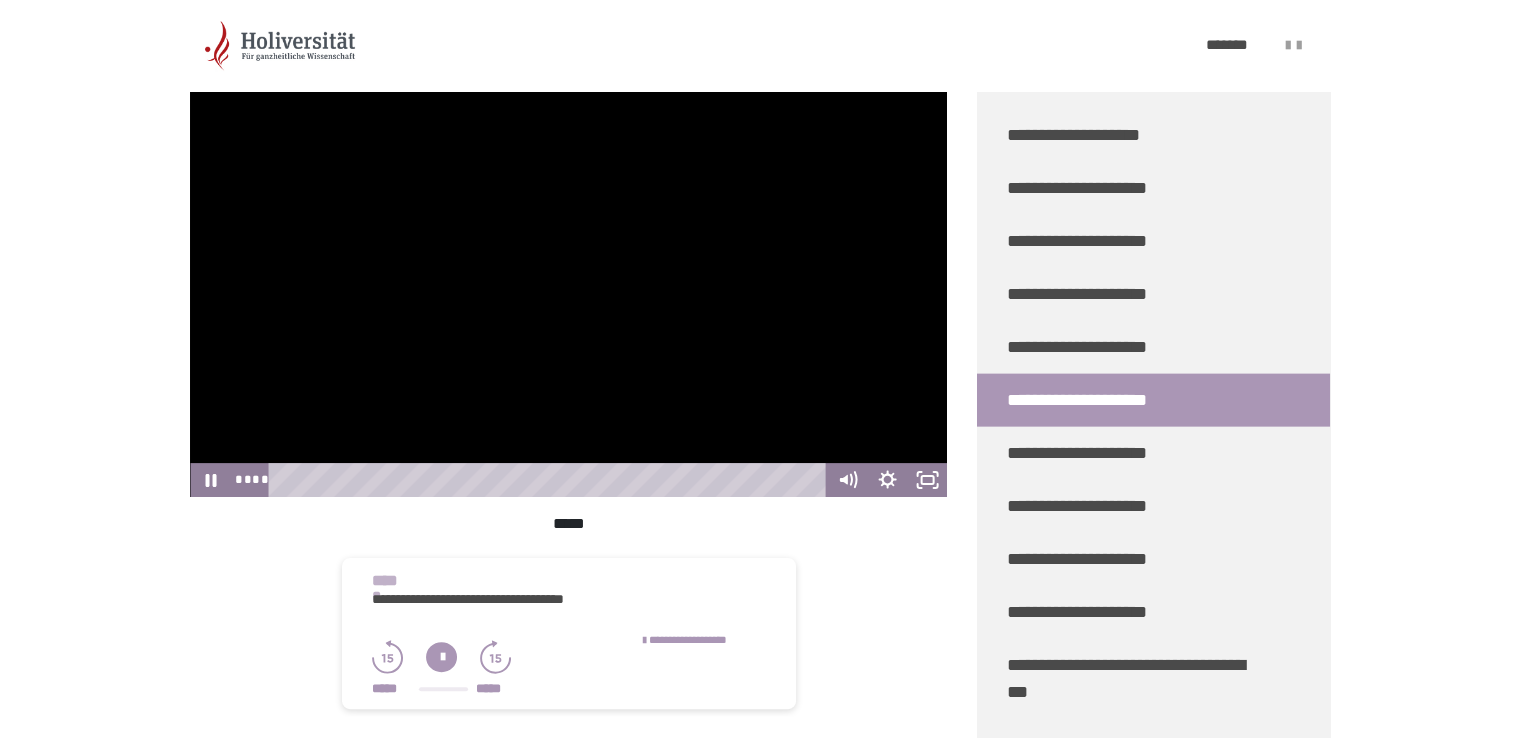 click at bounding box center (568, 284) 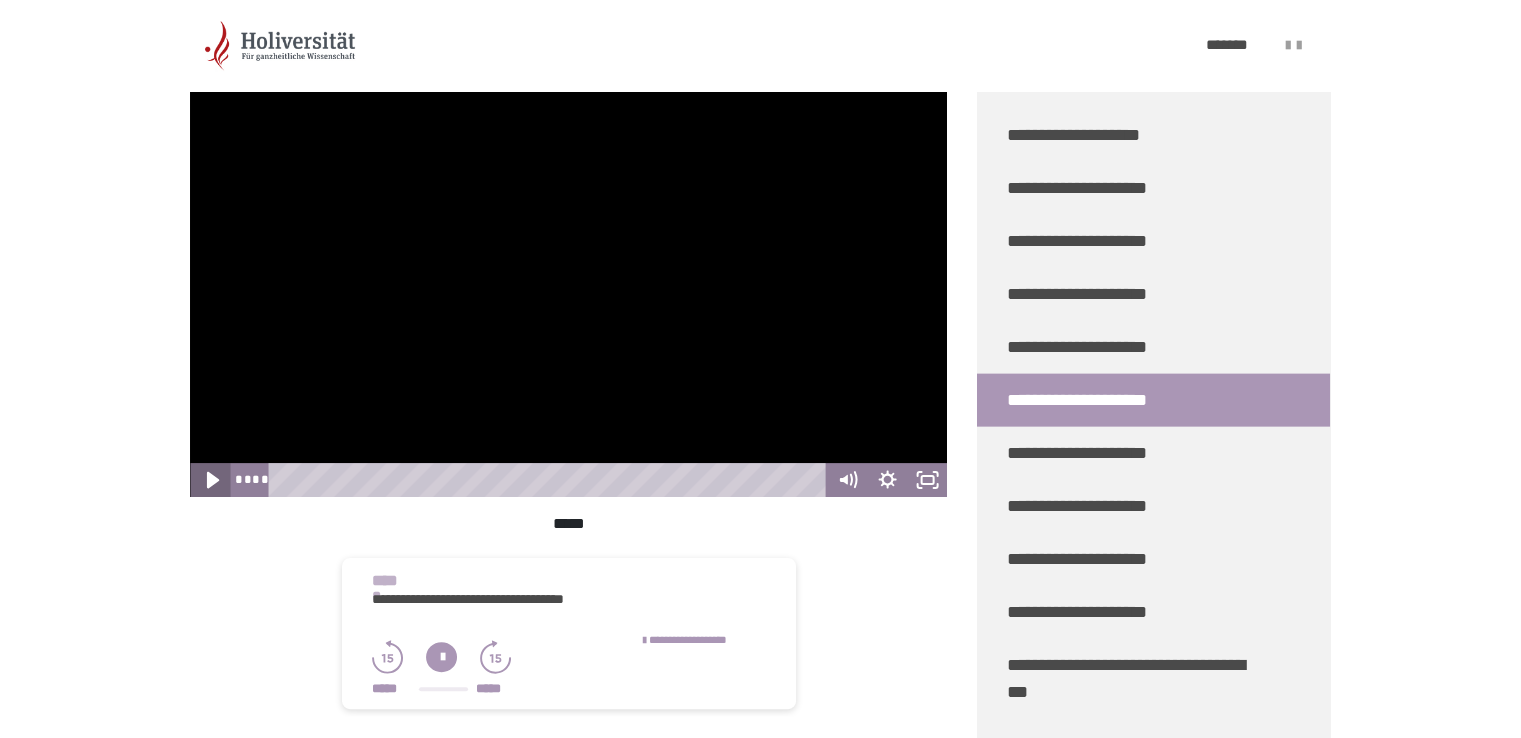click 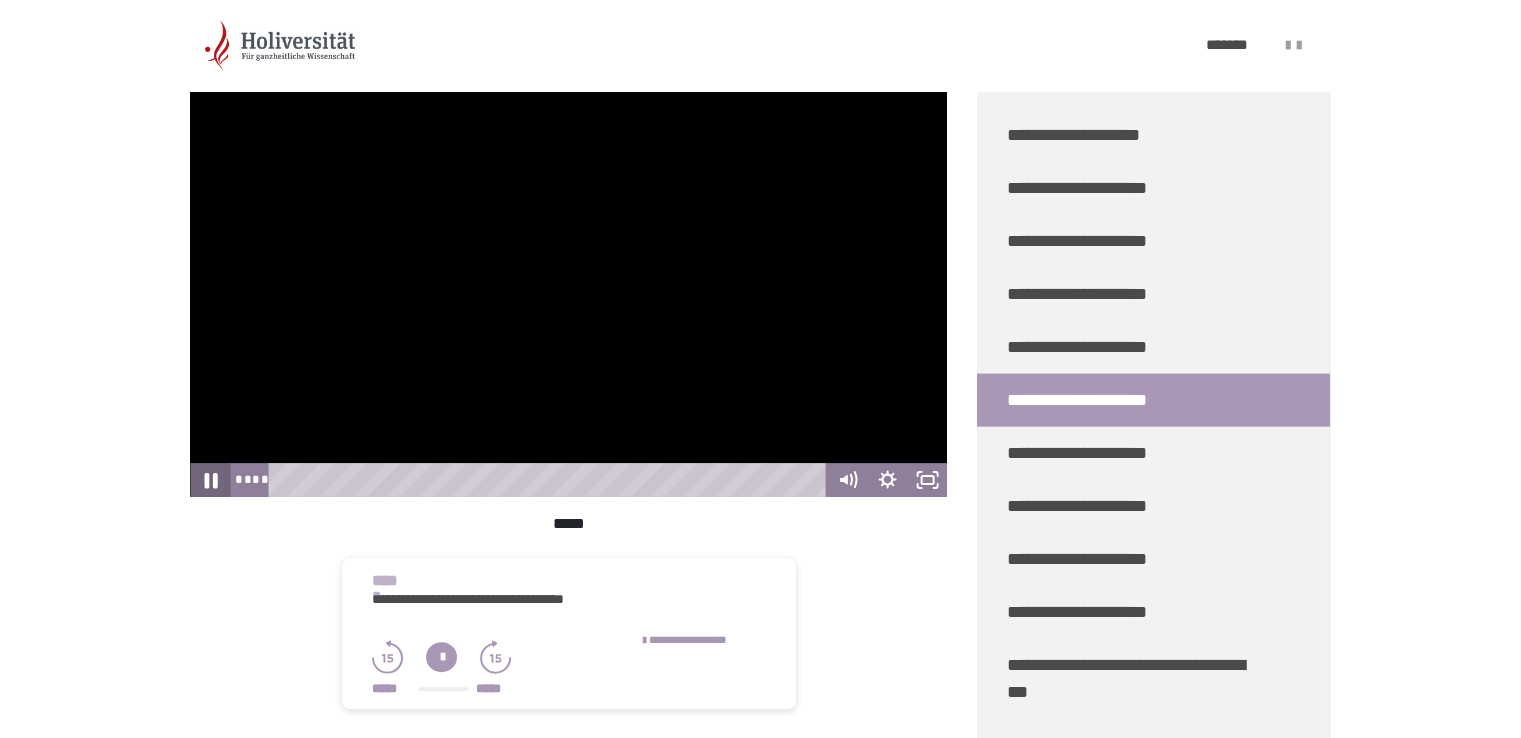 click 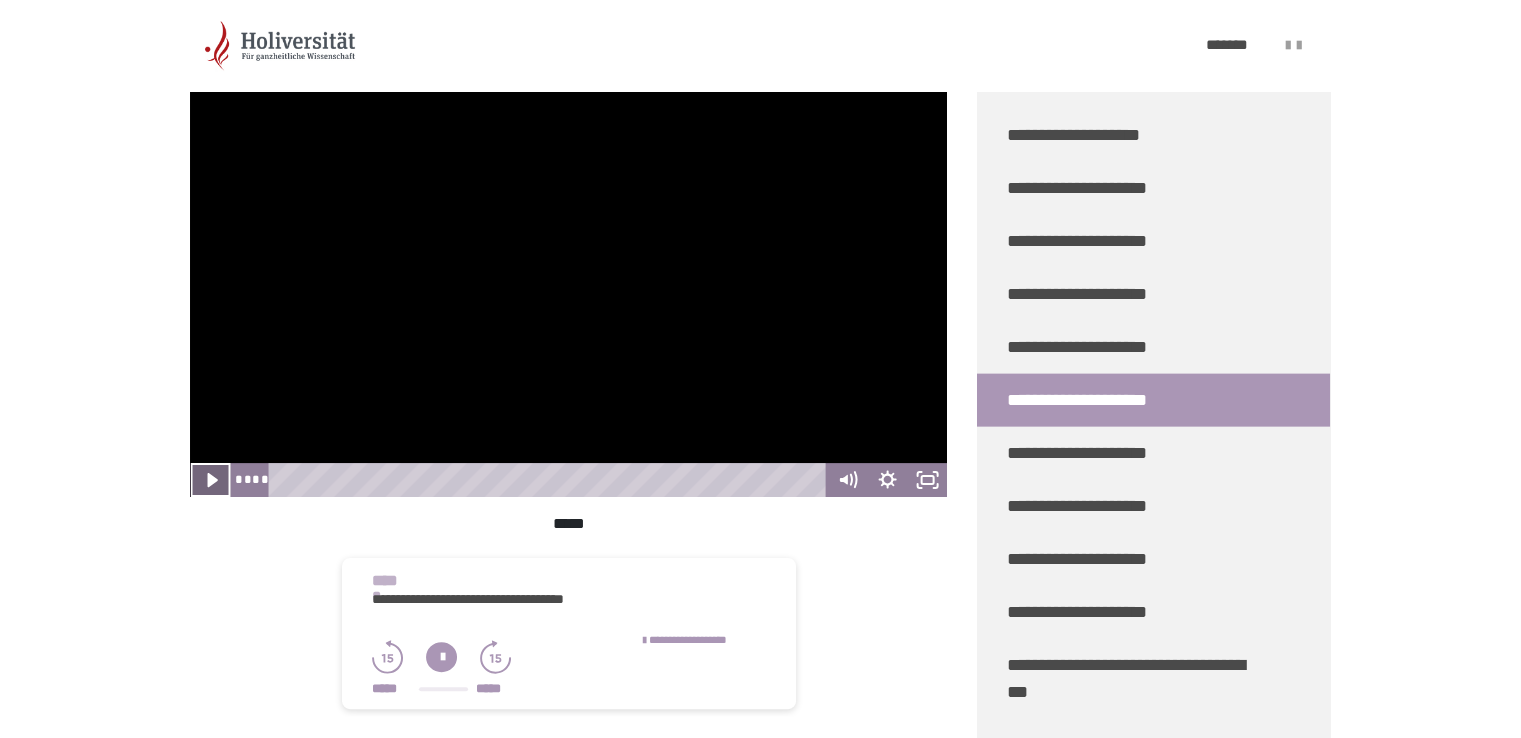 click 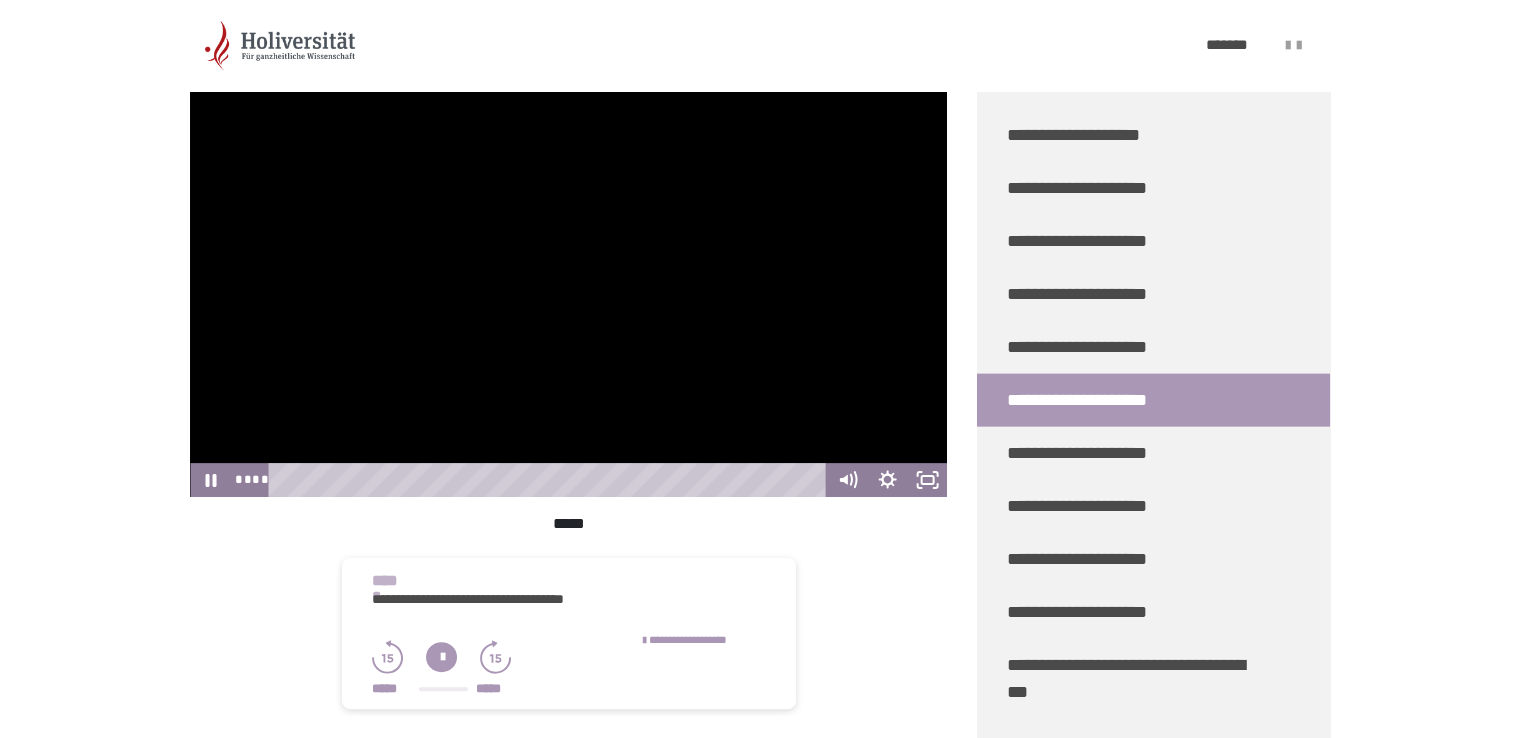 click at bounding box center (568, 284) 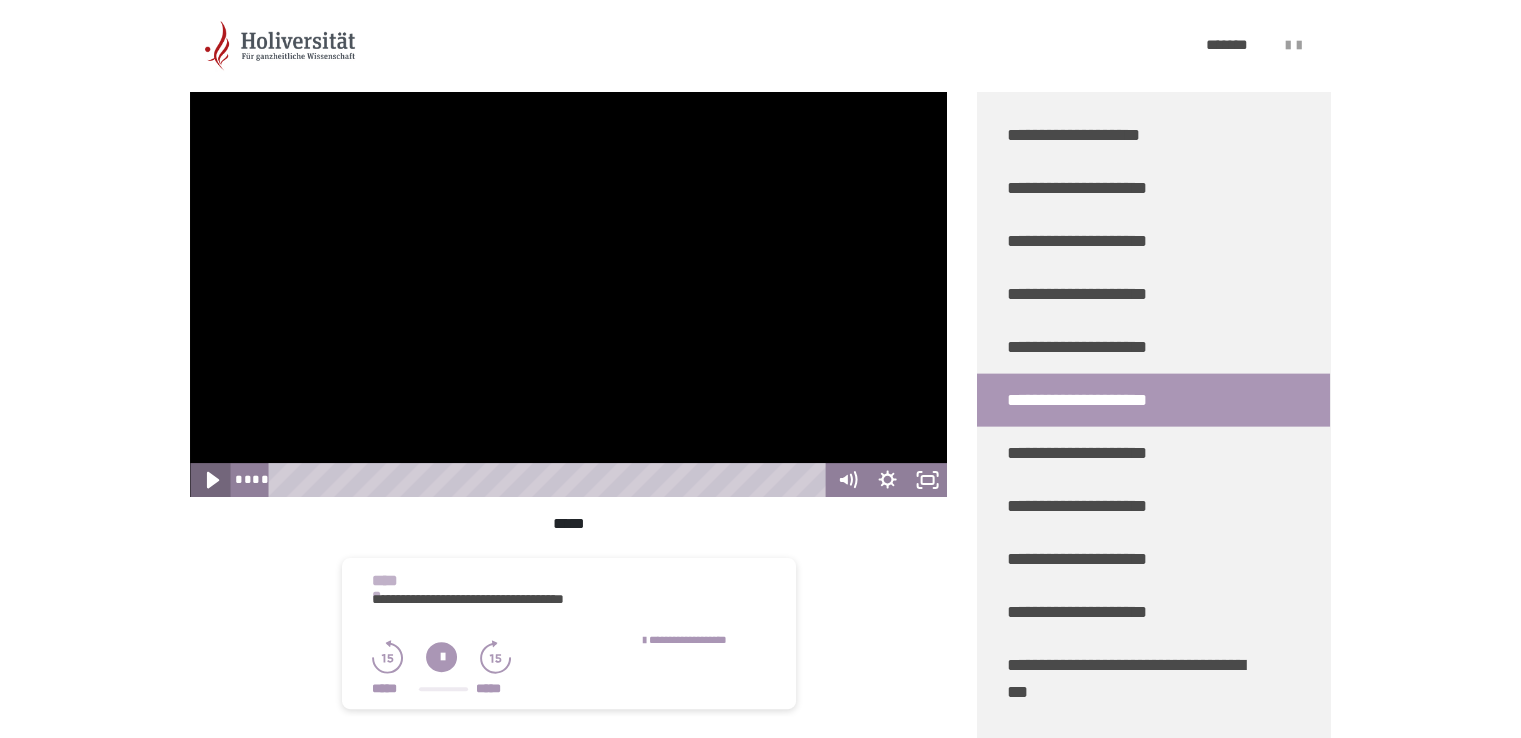 click 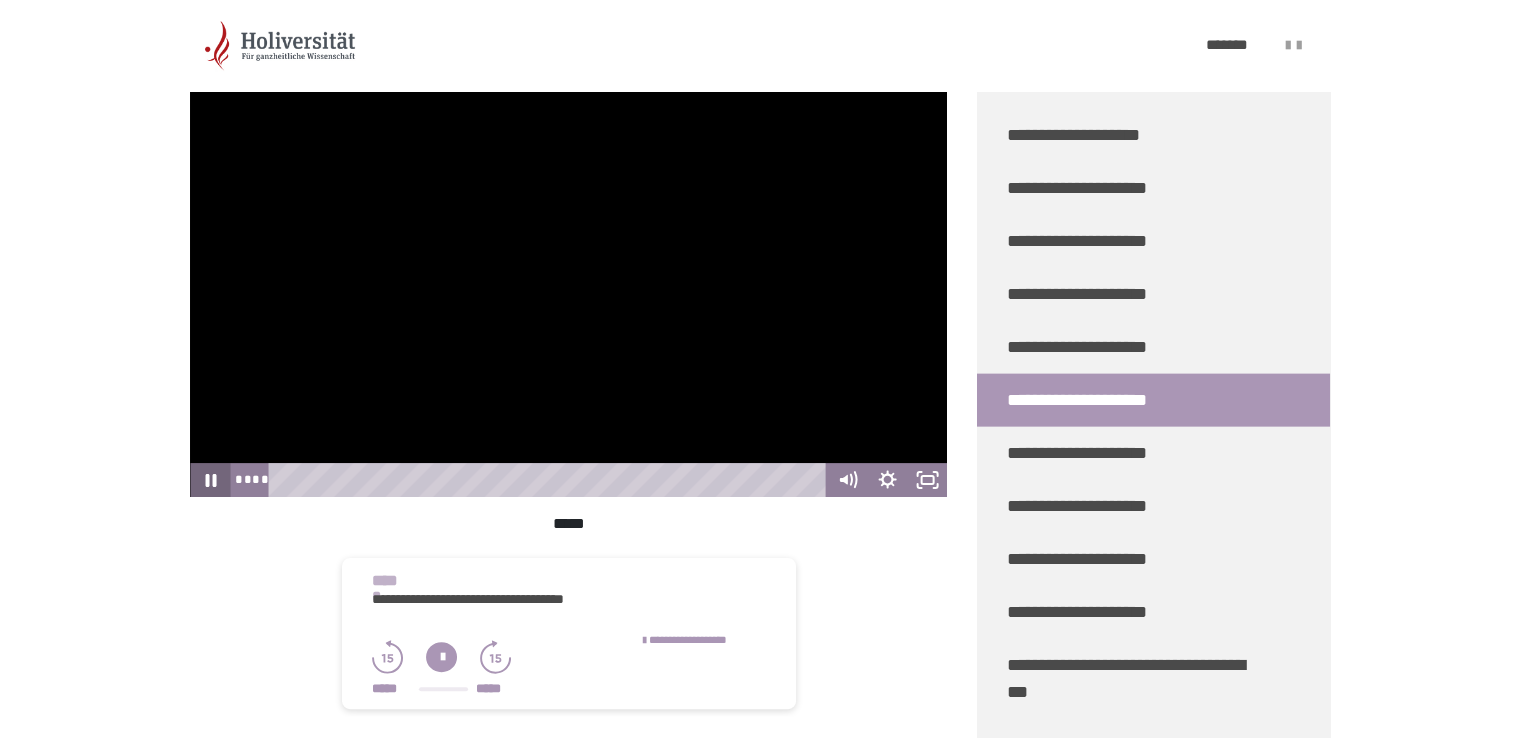 click 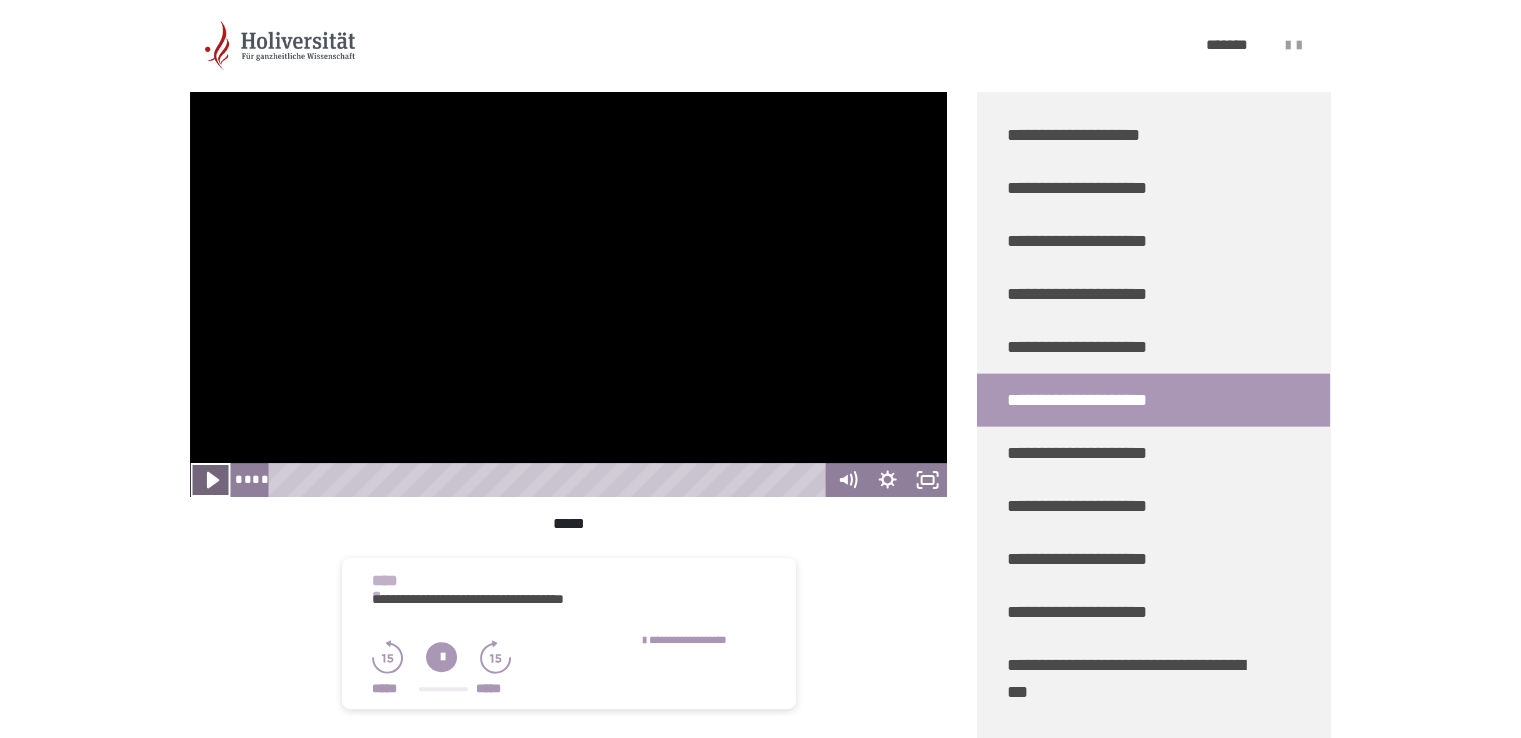 click 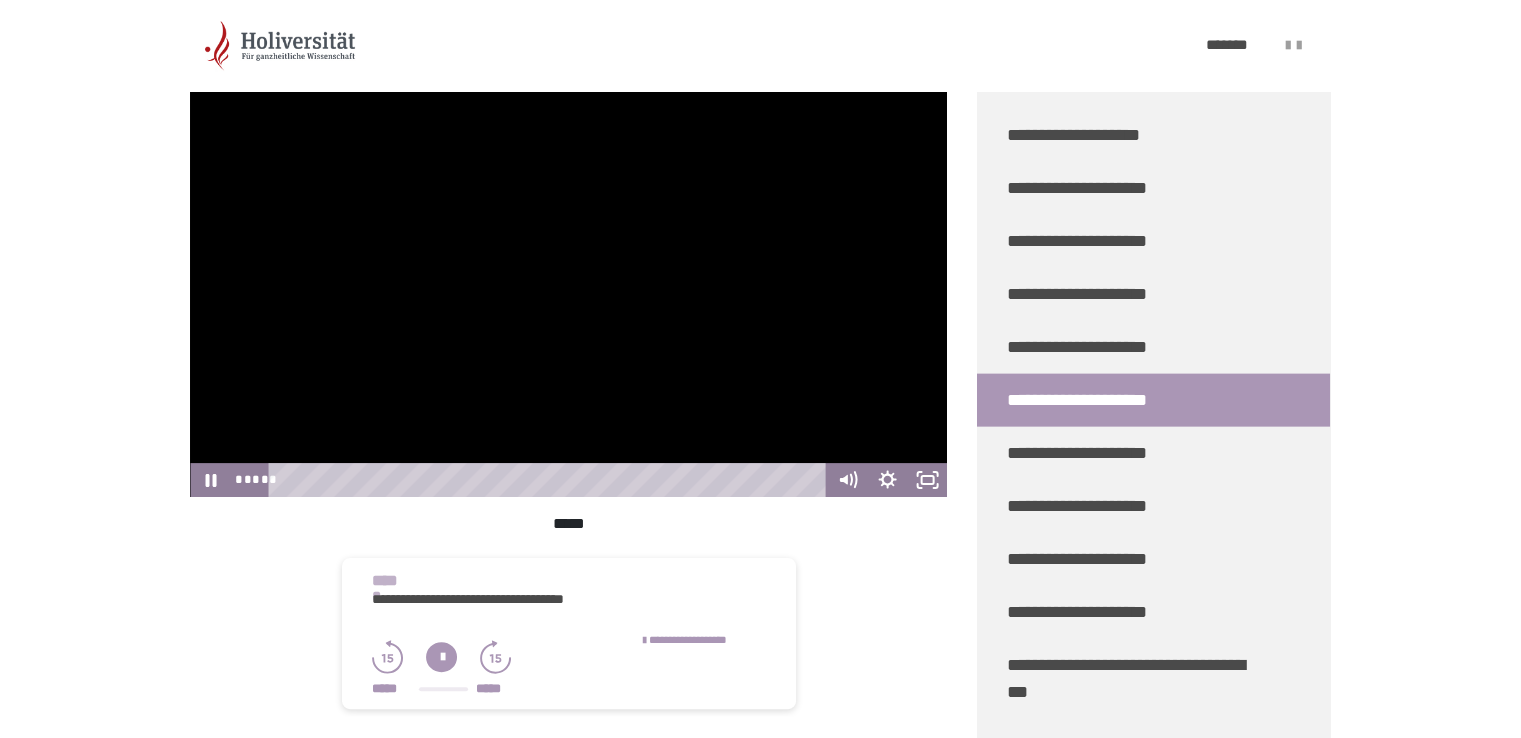 click at bounding box center [568, 284] 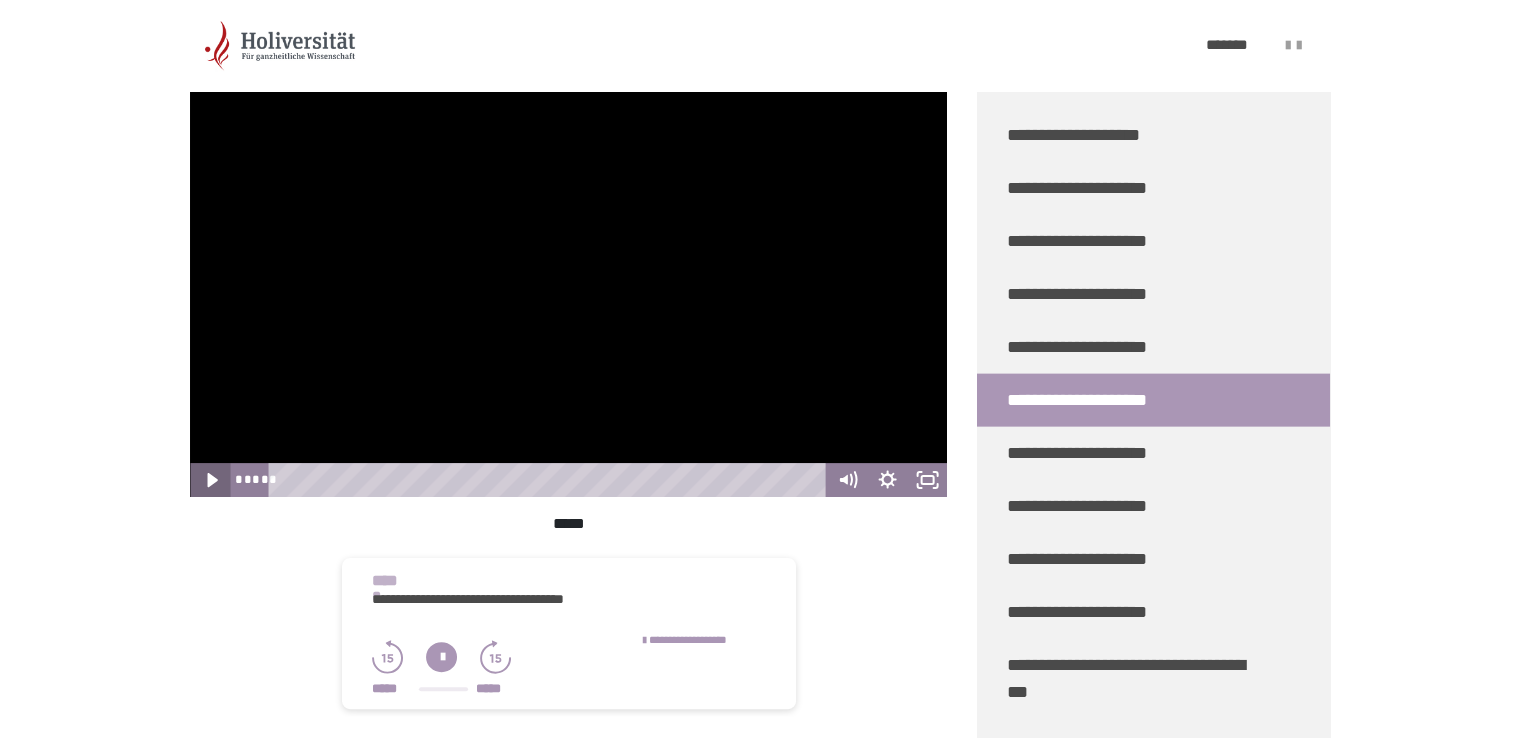 click 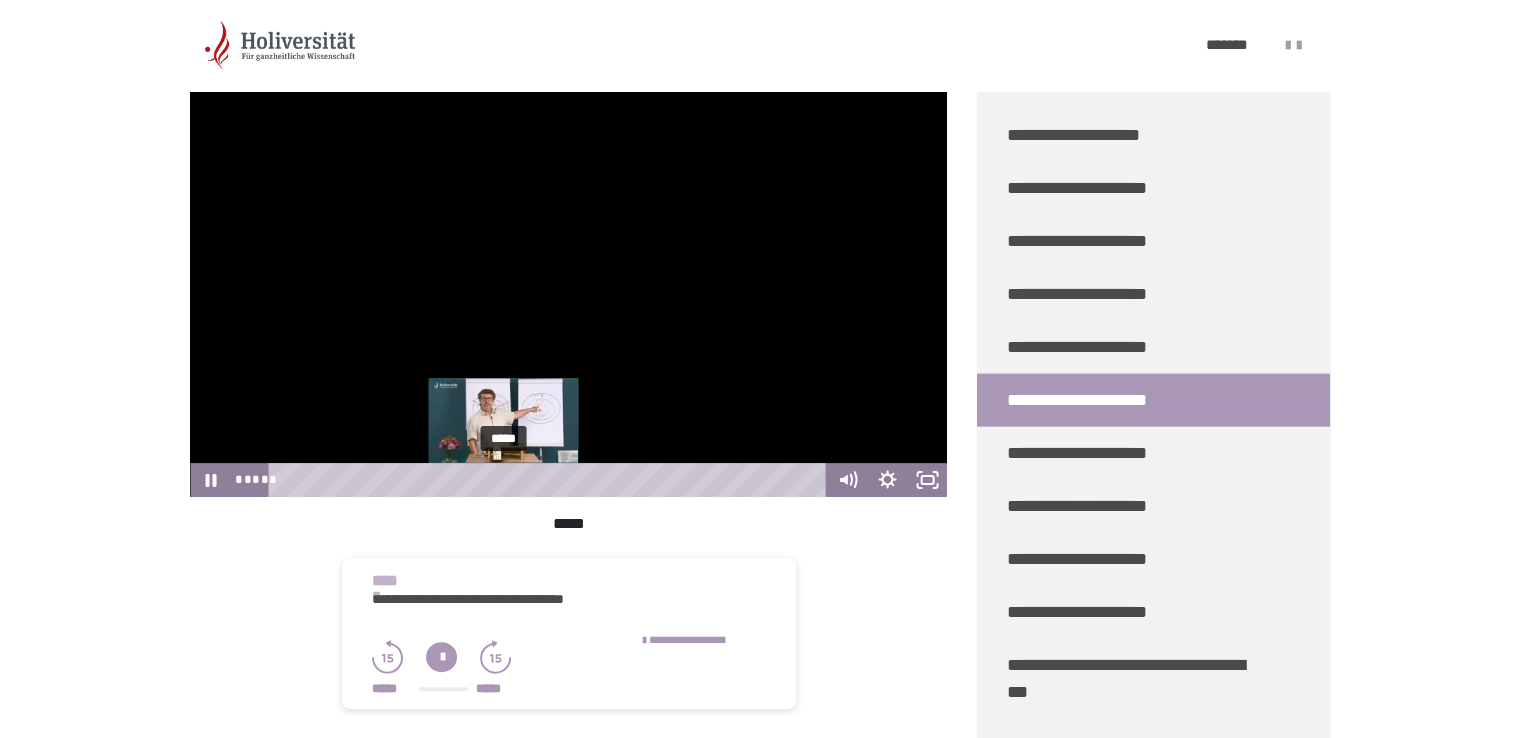 click on "*****" at bounding box center (550, 480) 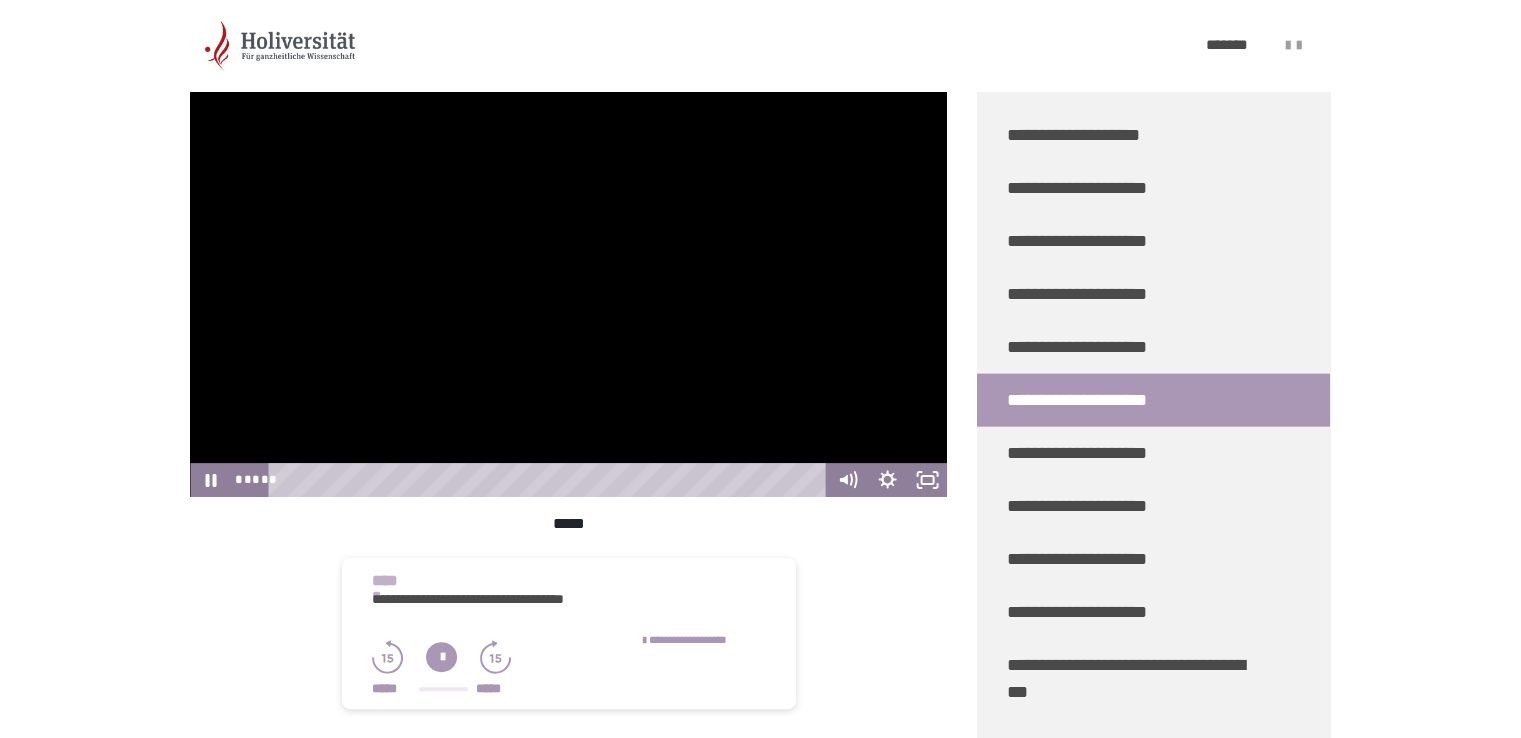 click at bounding box center [568, 284] 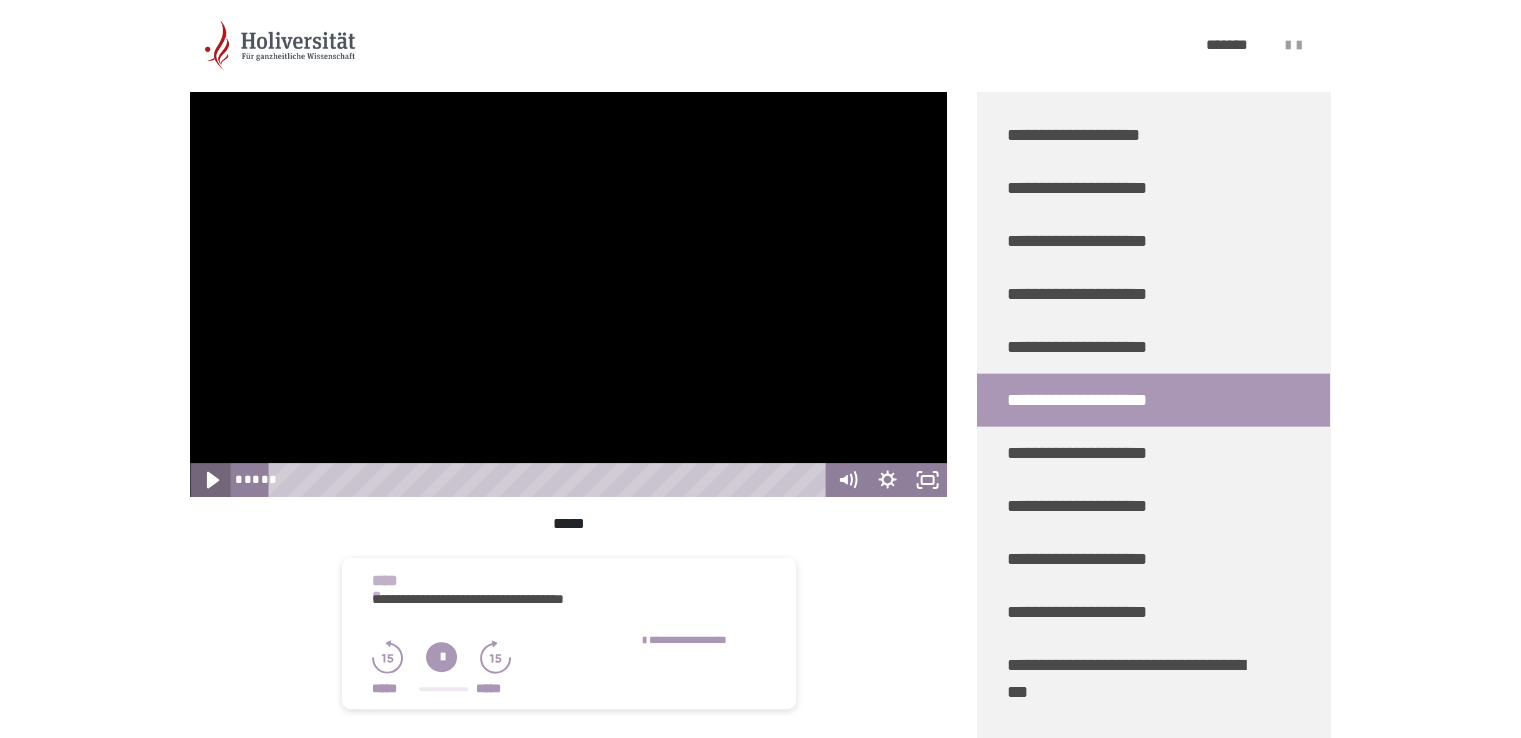click 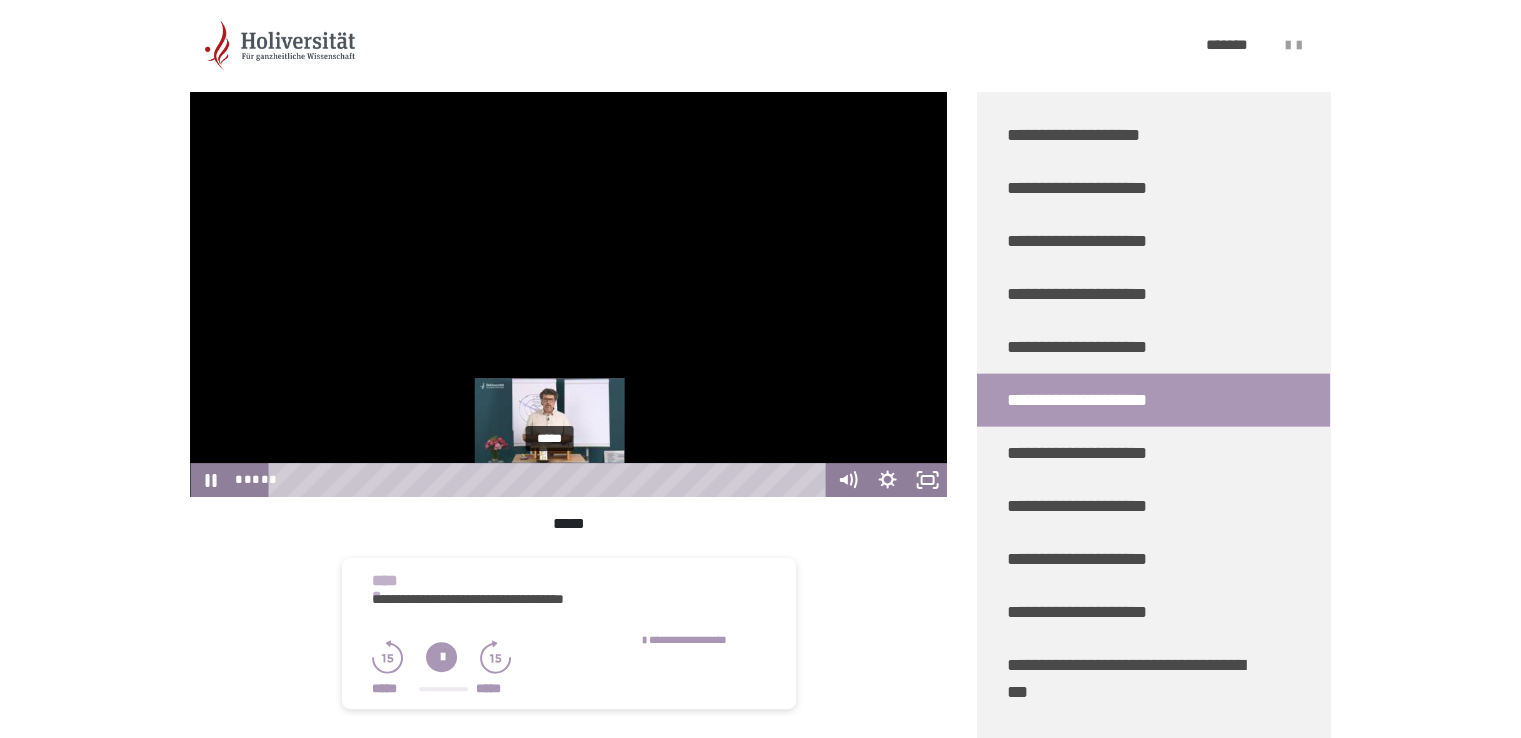 click on "*****" at bounding box center (550, 480) 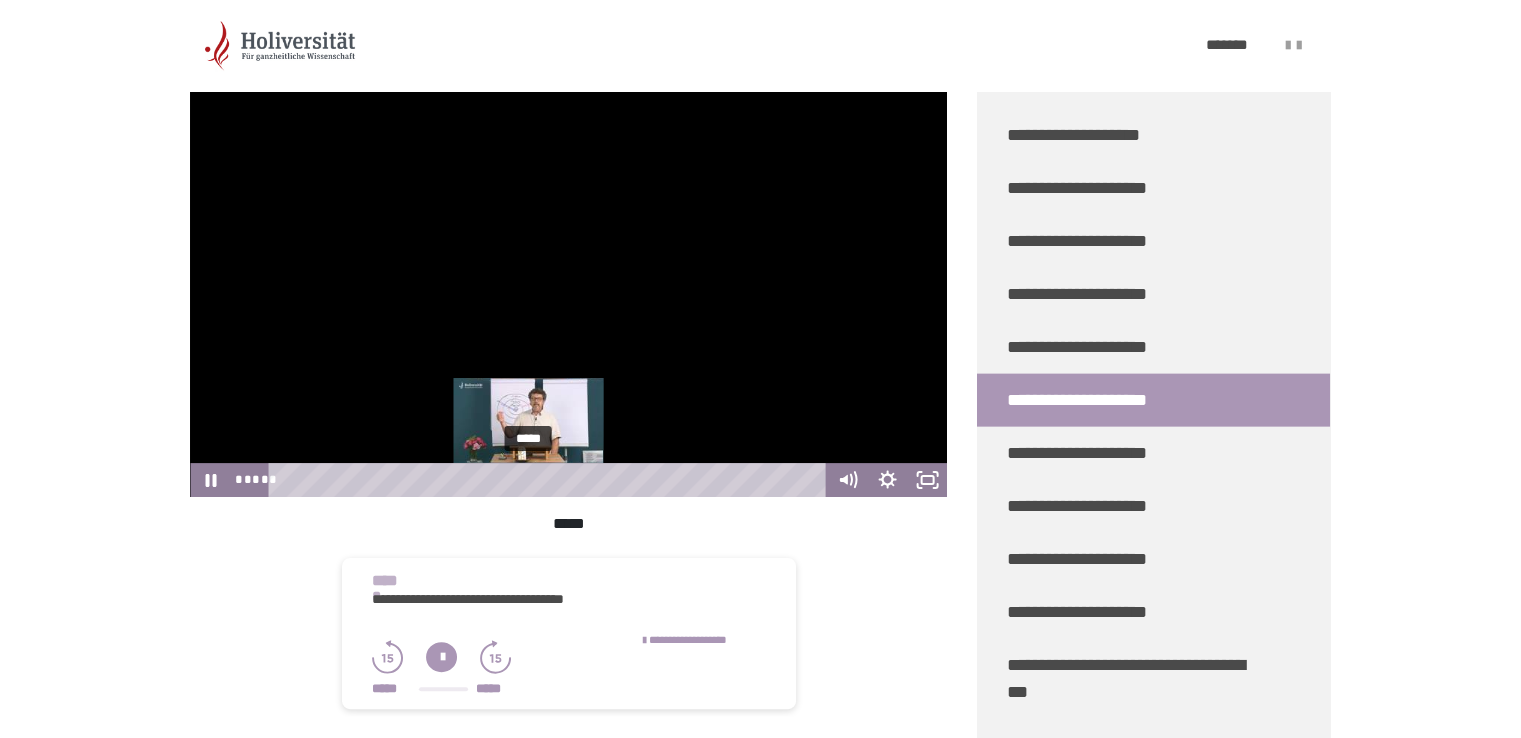 click on "*****" at bounding box center [550, 480] 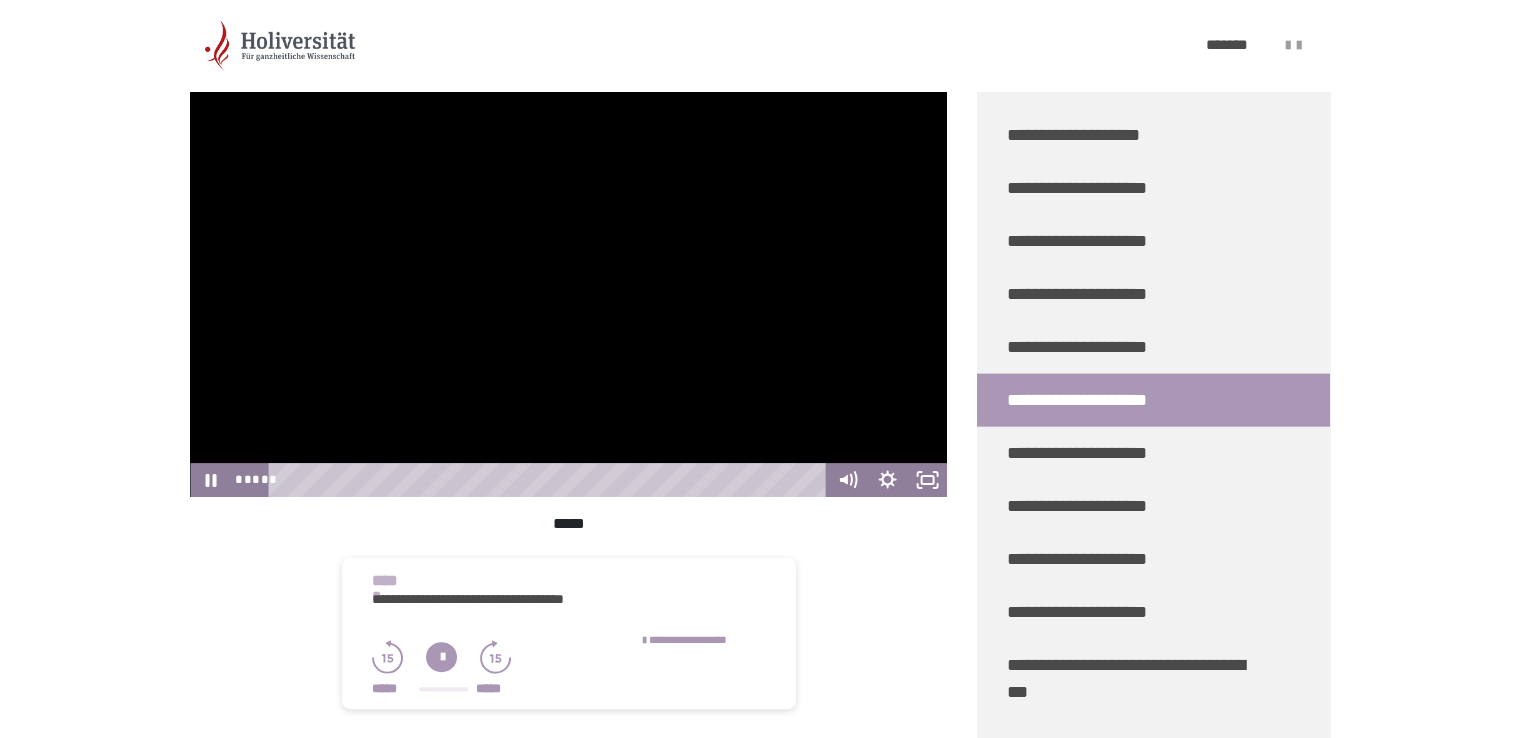 click at bounding box center [568, 284] 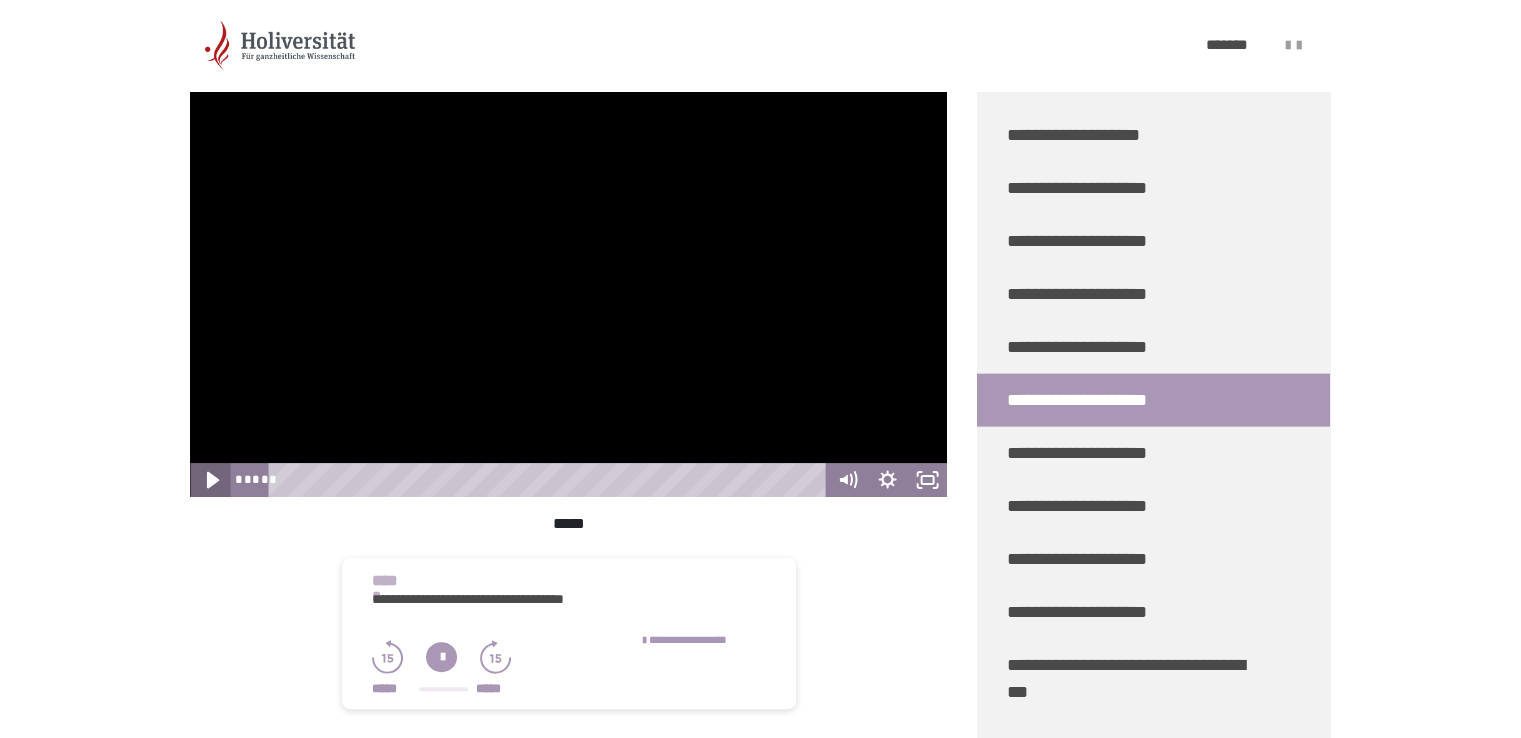 click 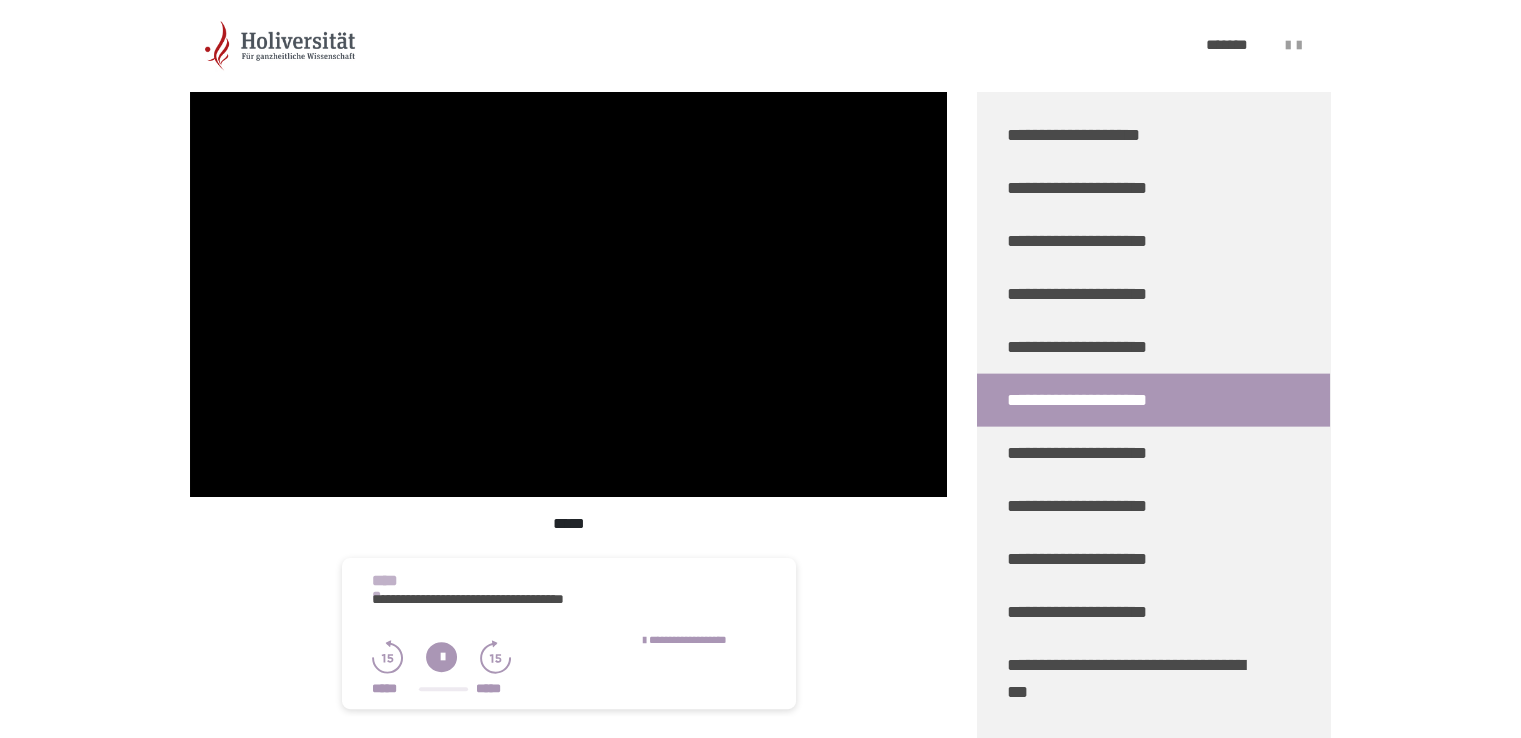 click at bounding box center (568, 284) 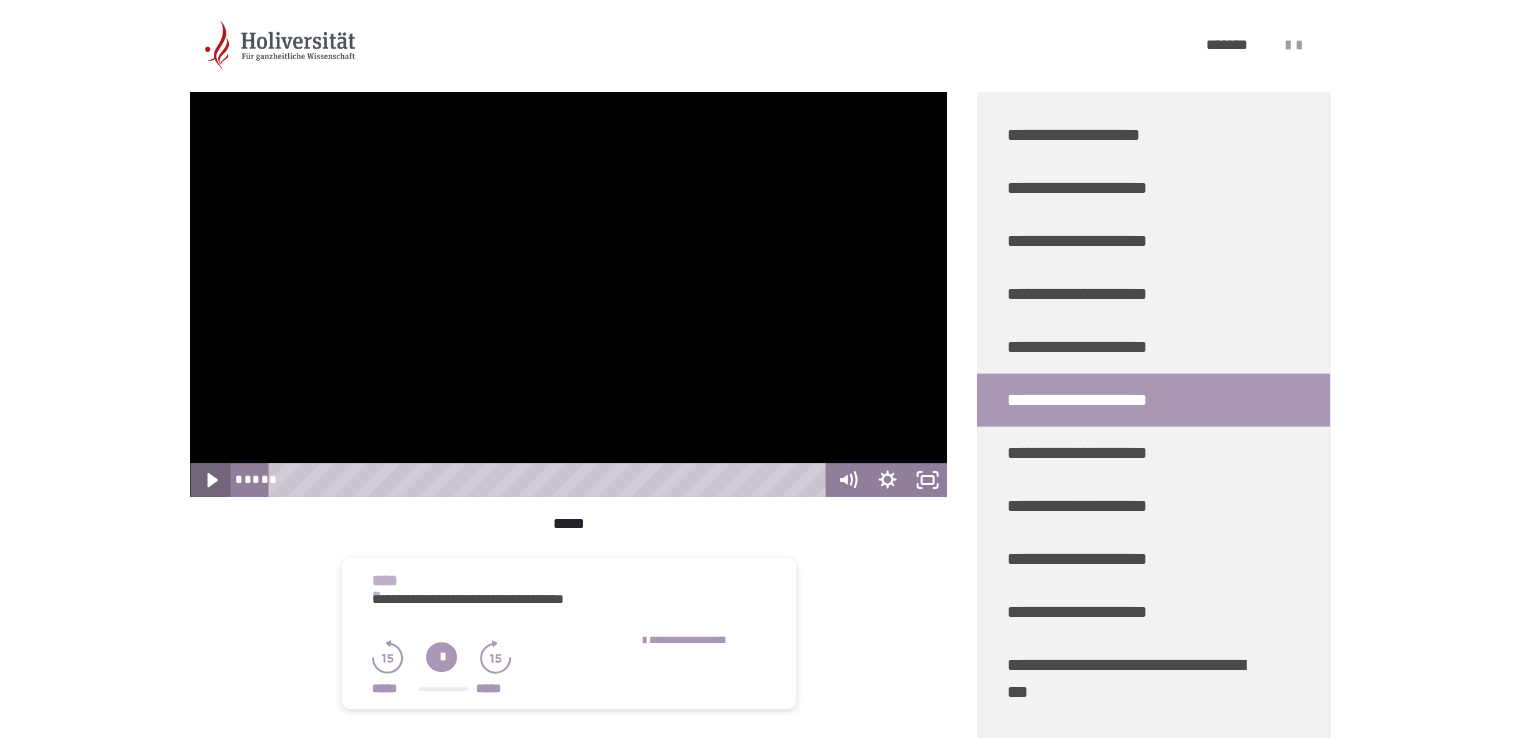 click 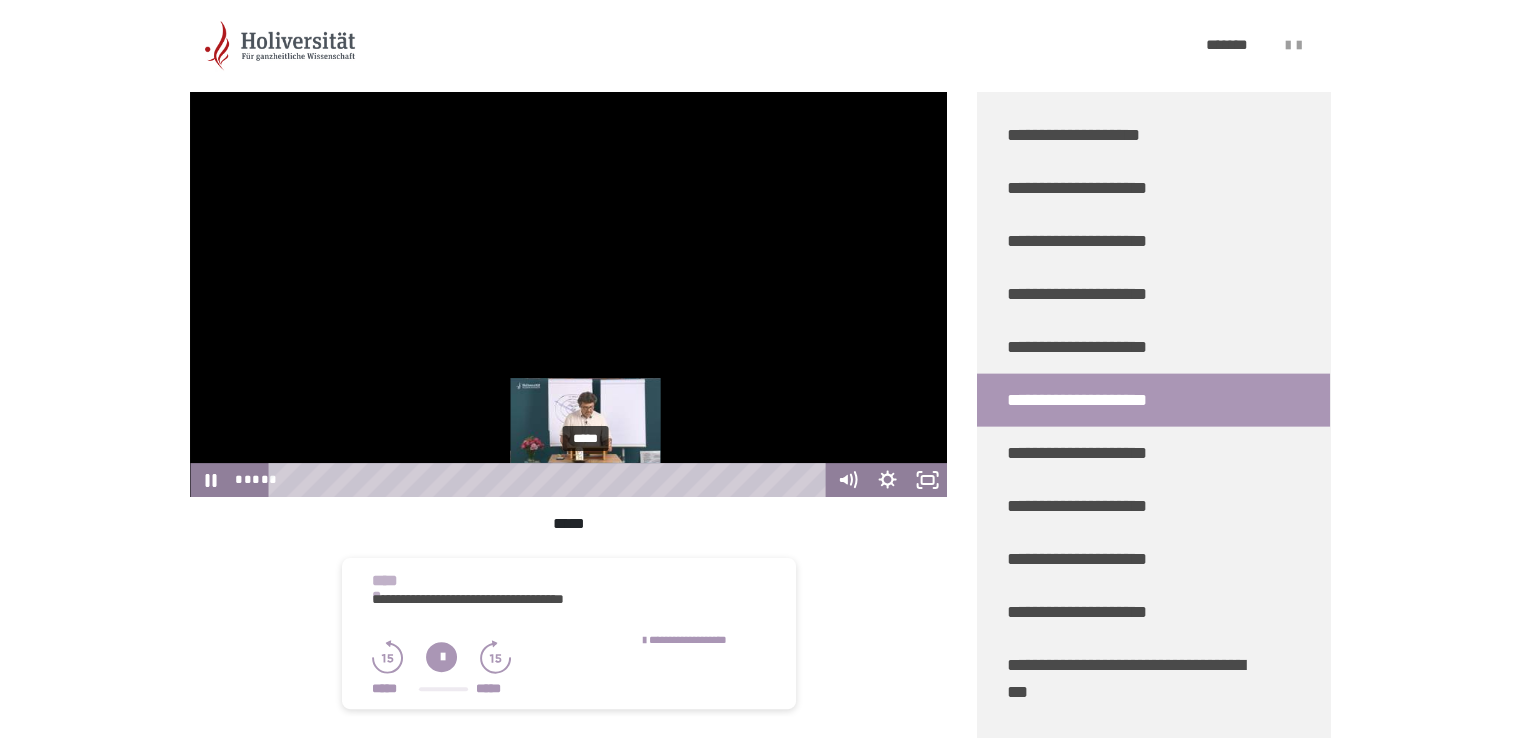 click on "*****" at bounding box center (550, 480) 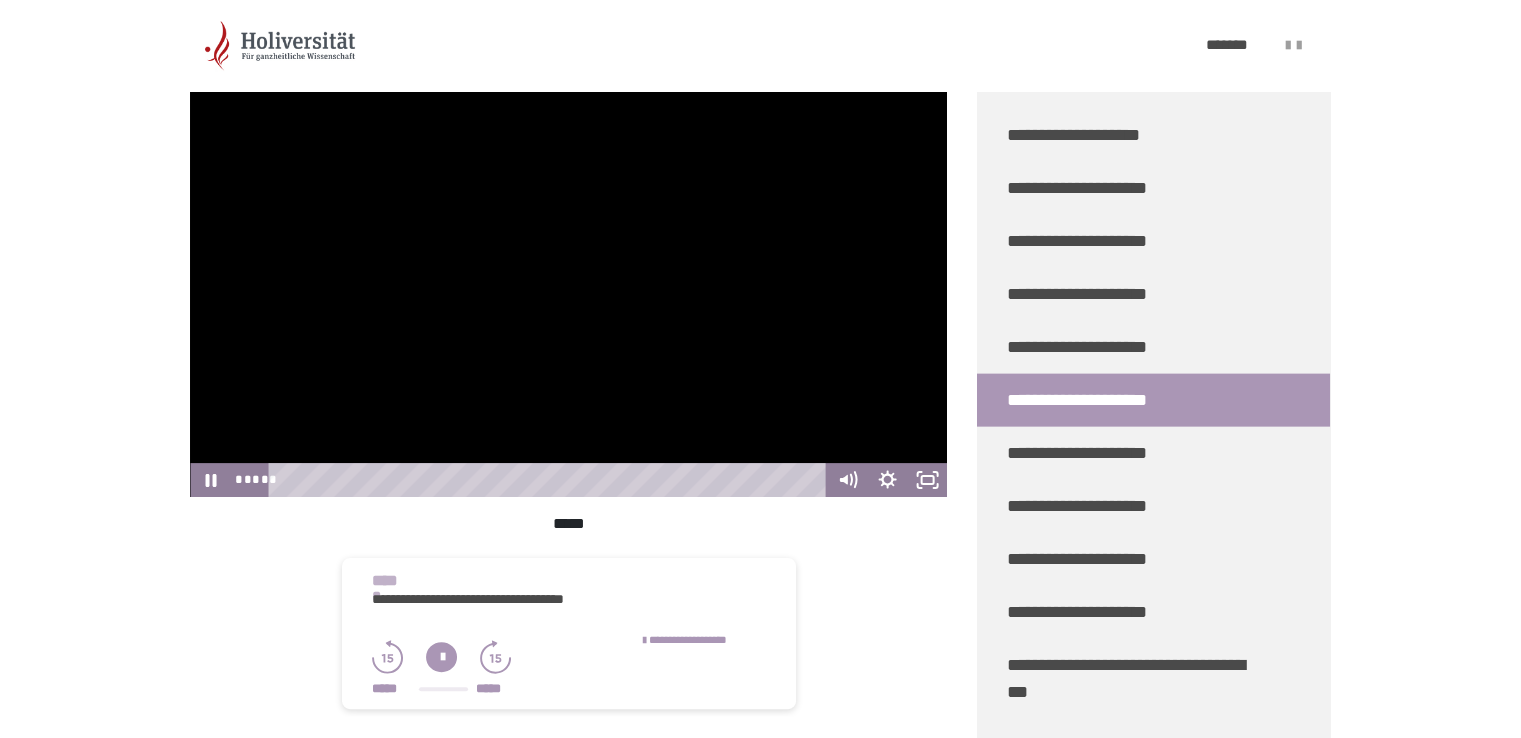 click at bounding box center [568, 284] 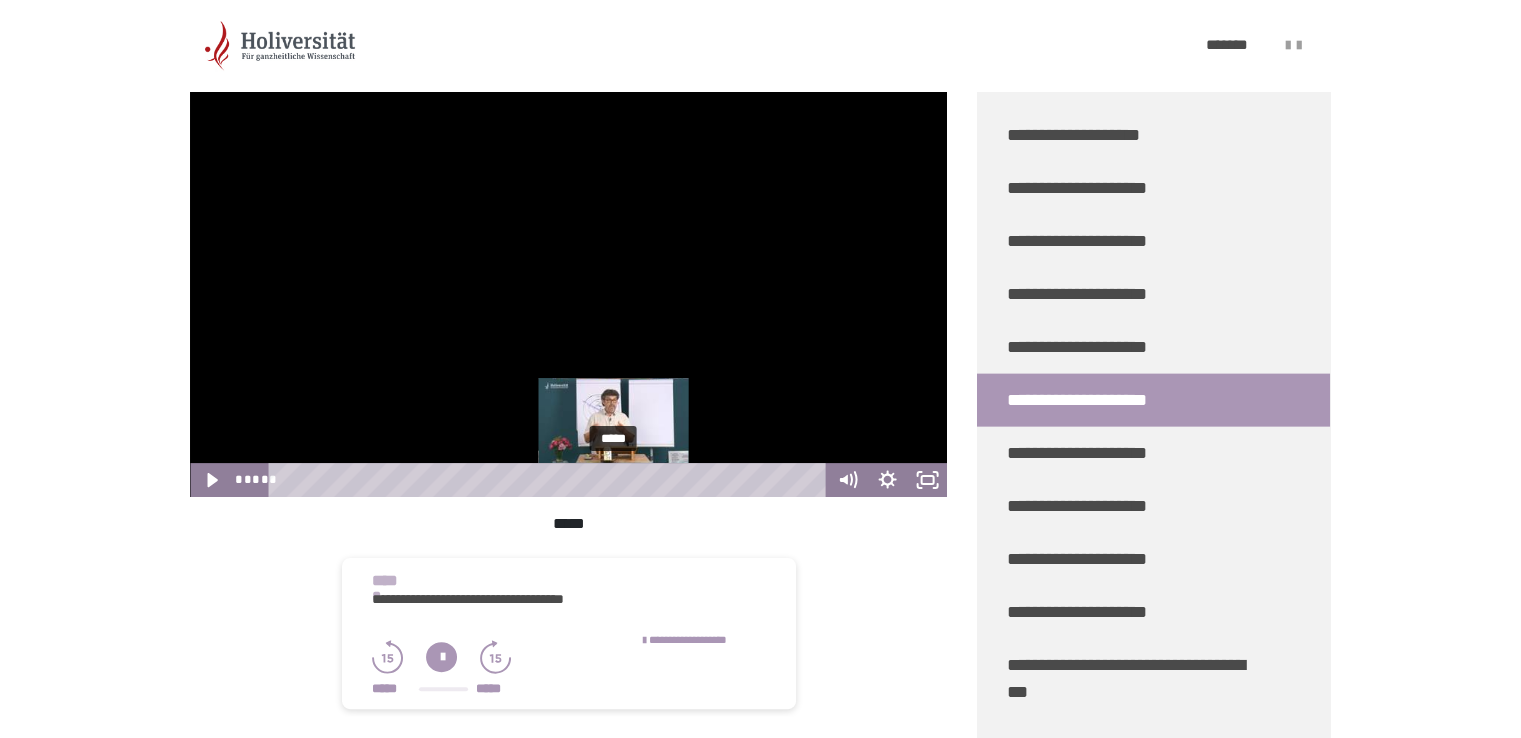 click on "*****" at bounding box center (550, 480) 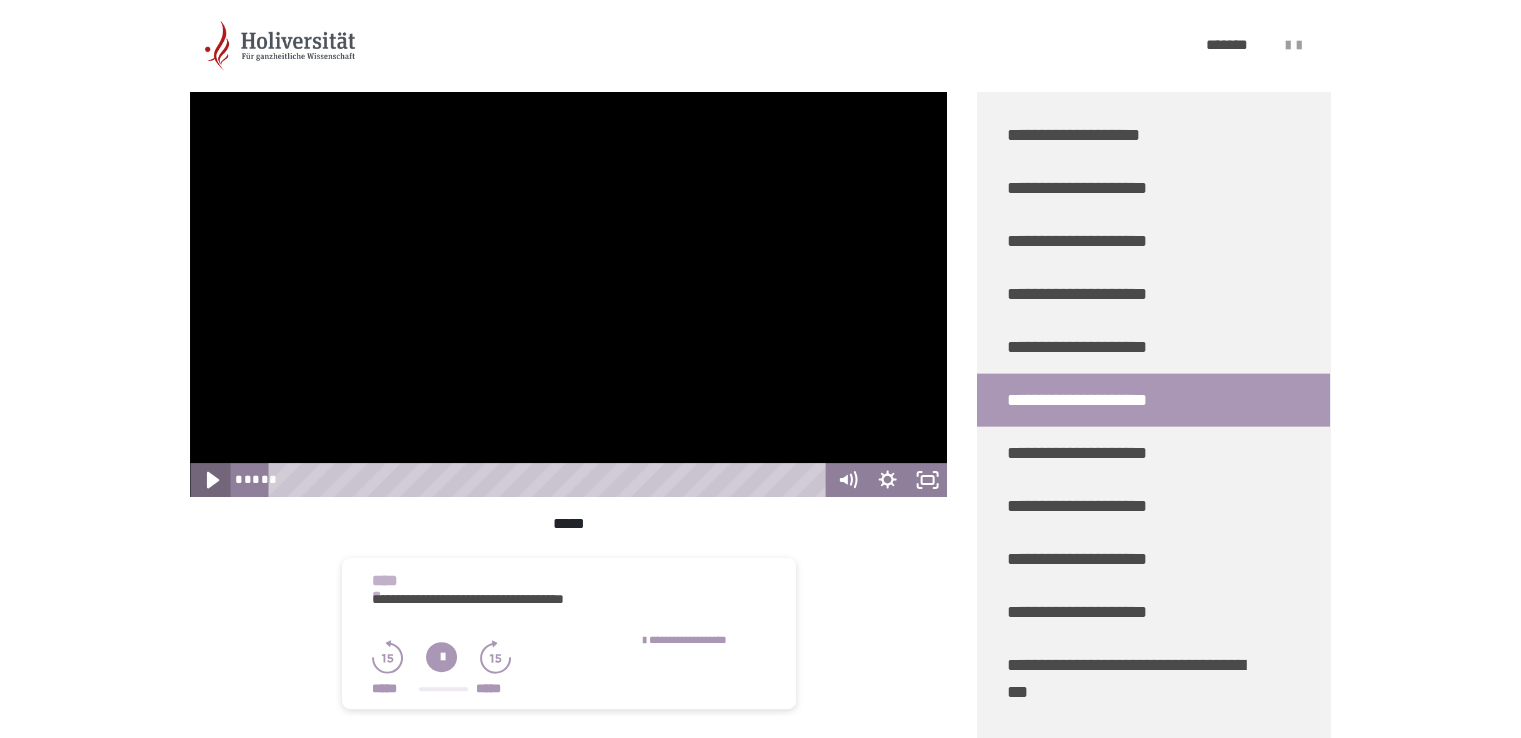 click 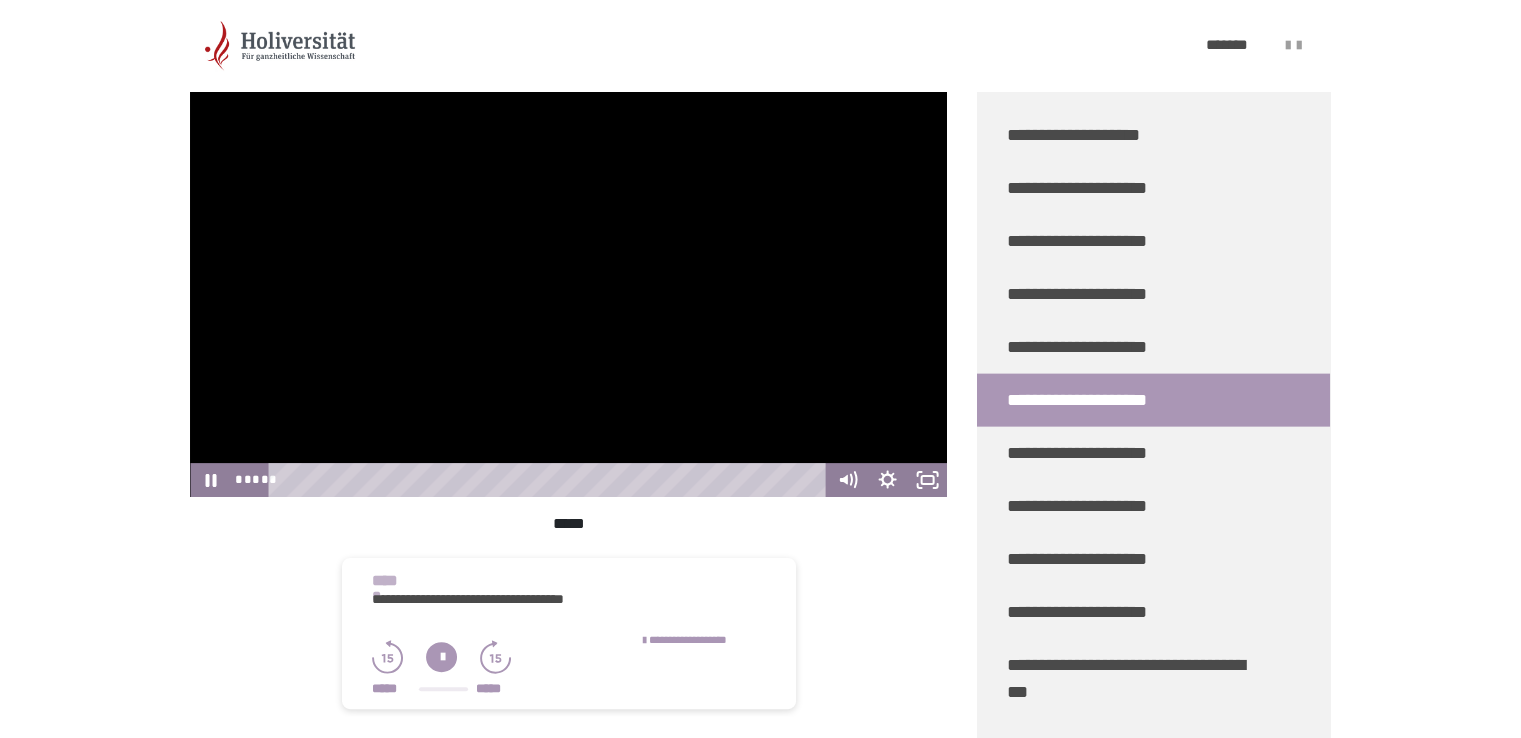 click at bounding box center [568, 284] 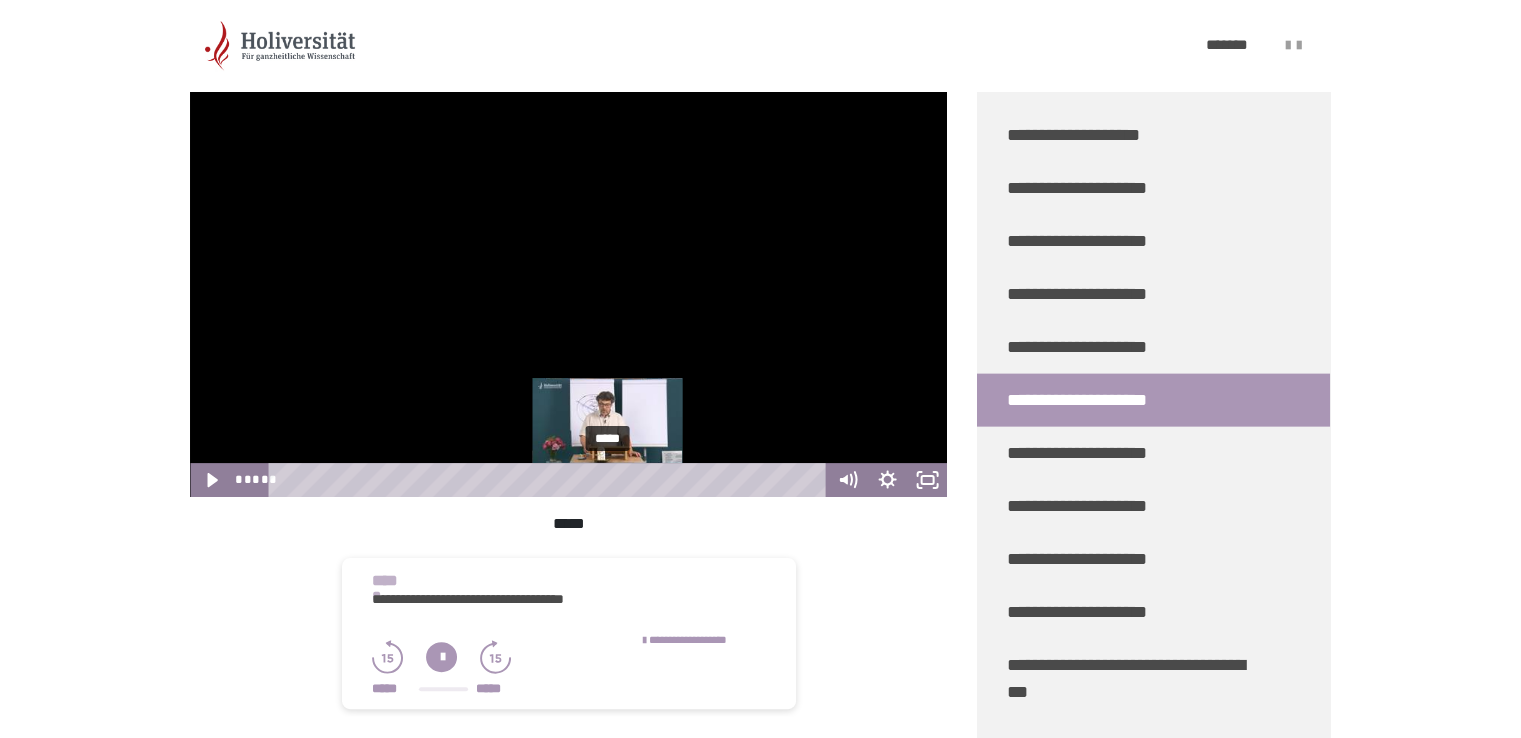 click on "*****" at bounding box center [550, 480] 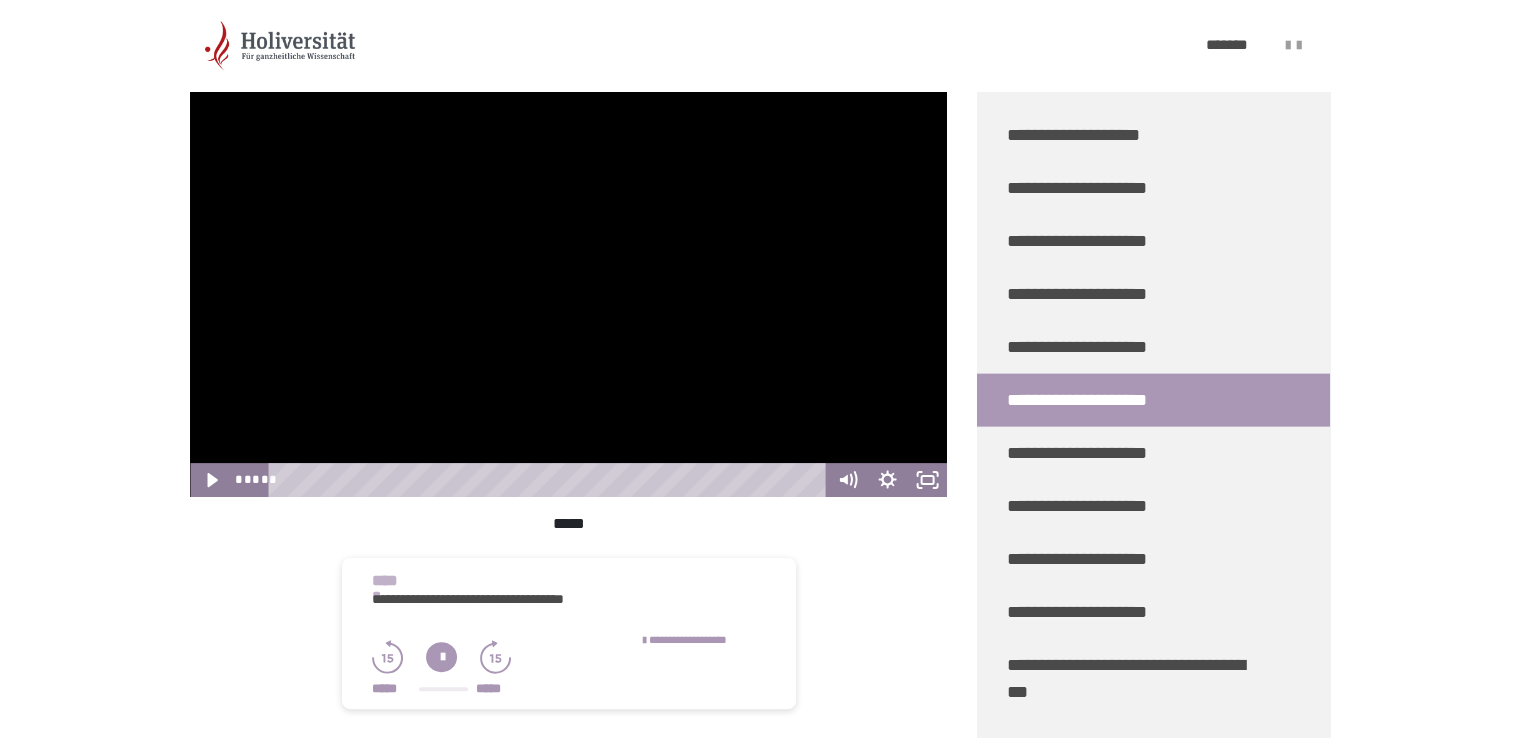 click at bounding box center [568, 284] 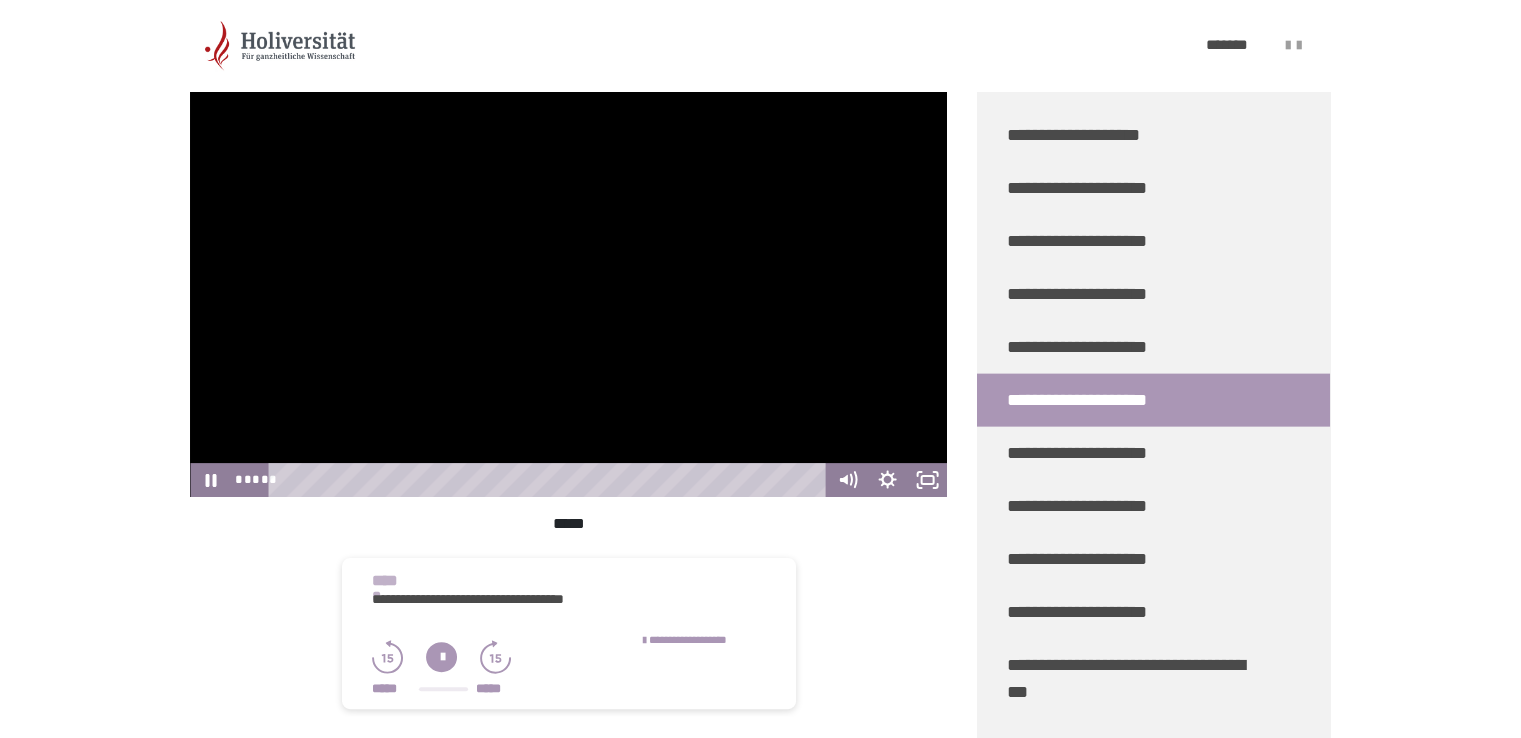 click at bounding box center [568, 284] 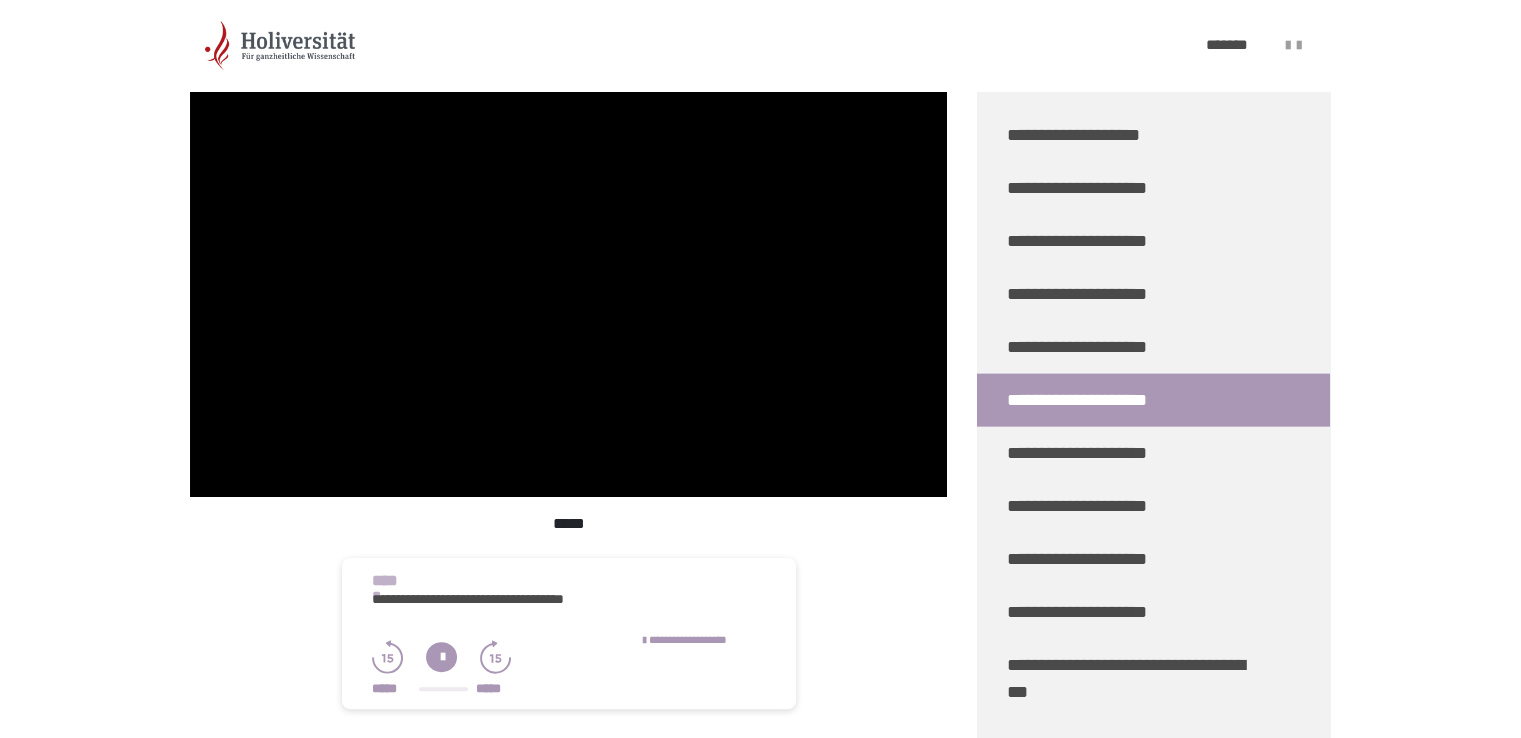 click at bounding box center [568, 284] 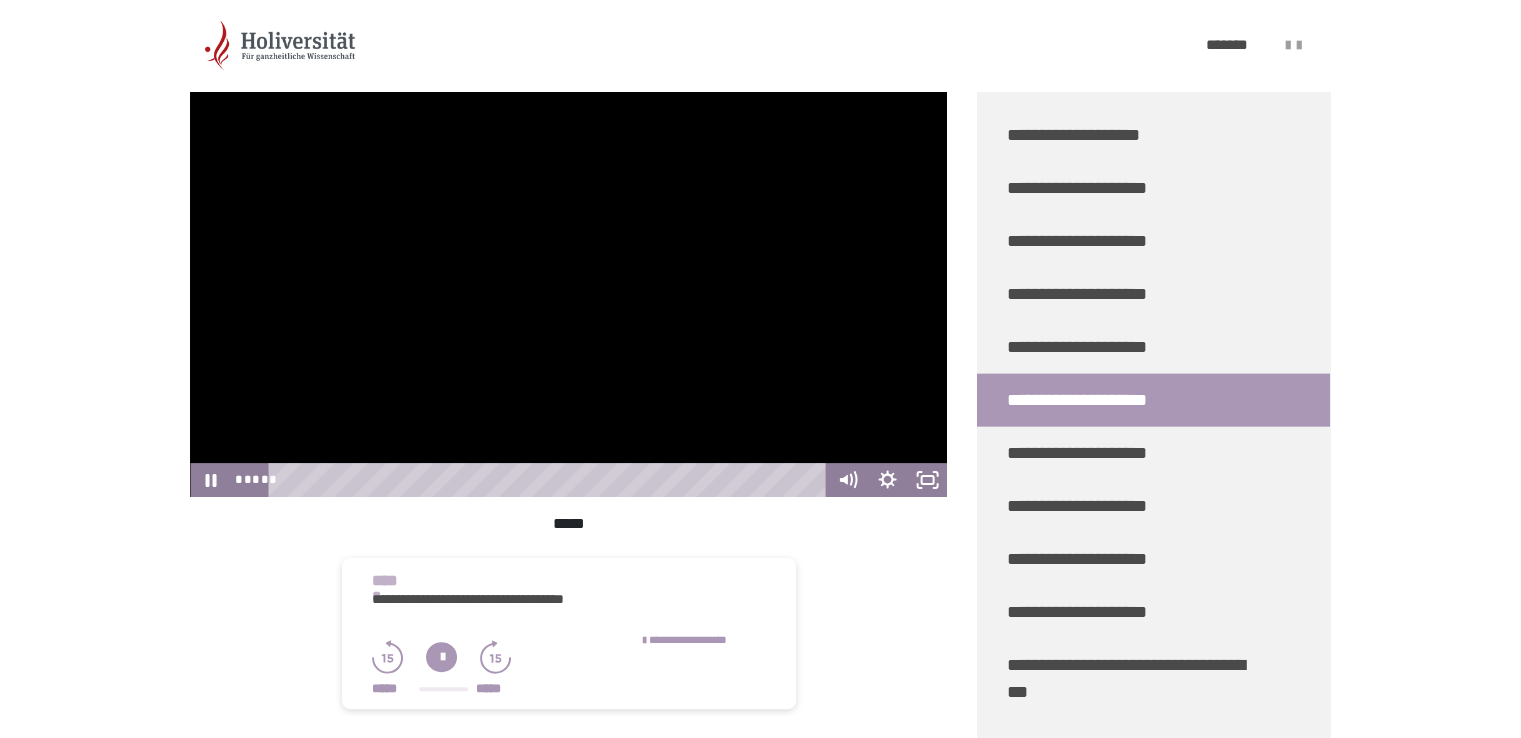 click at bounding box center (568, 284) 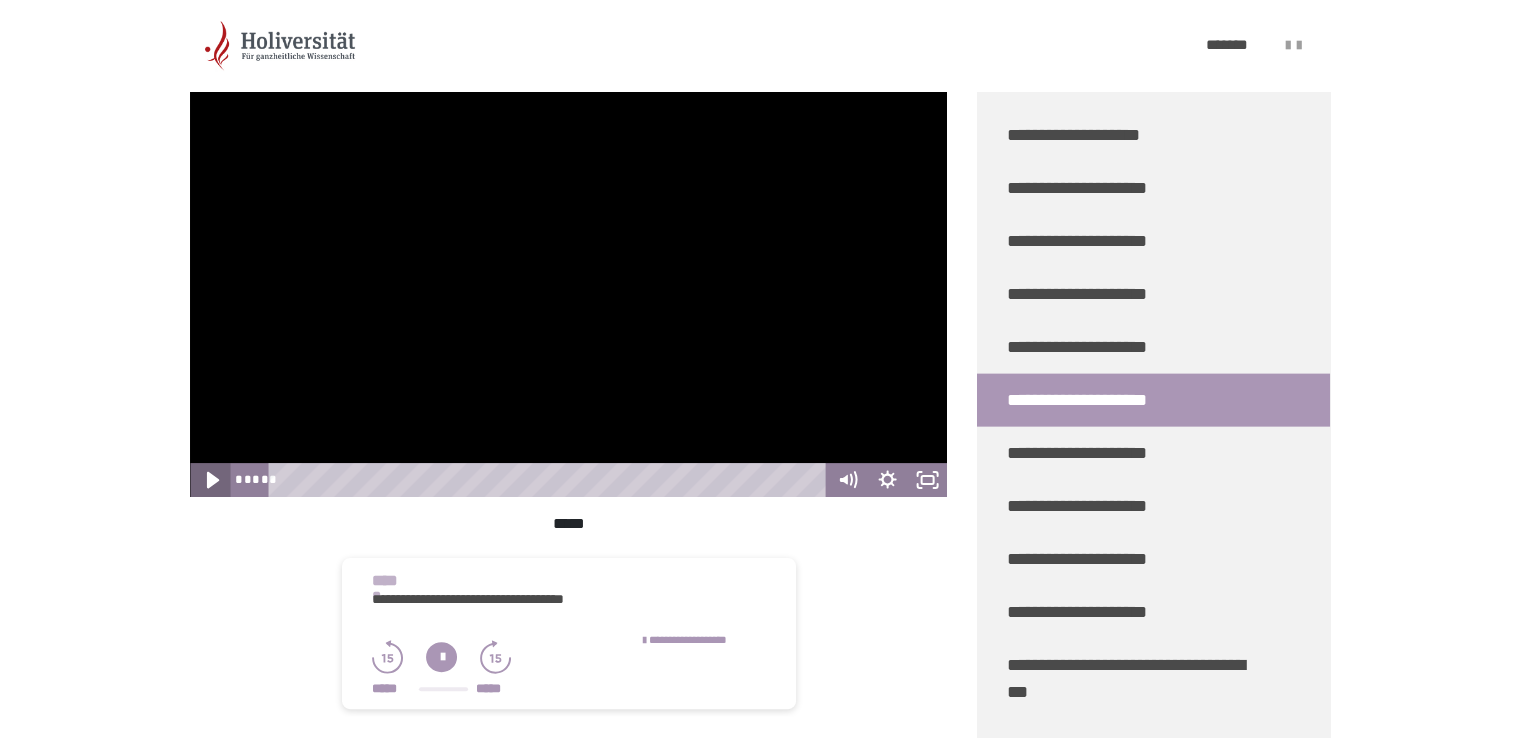 click 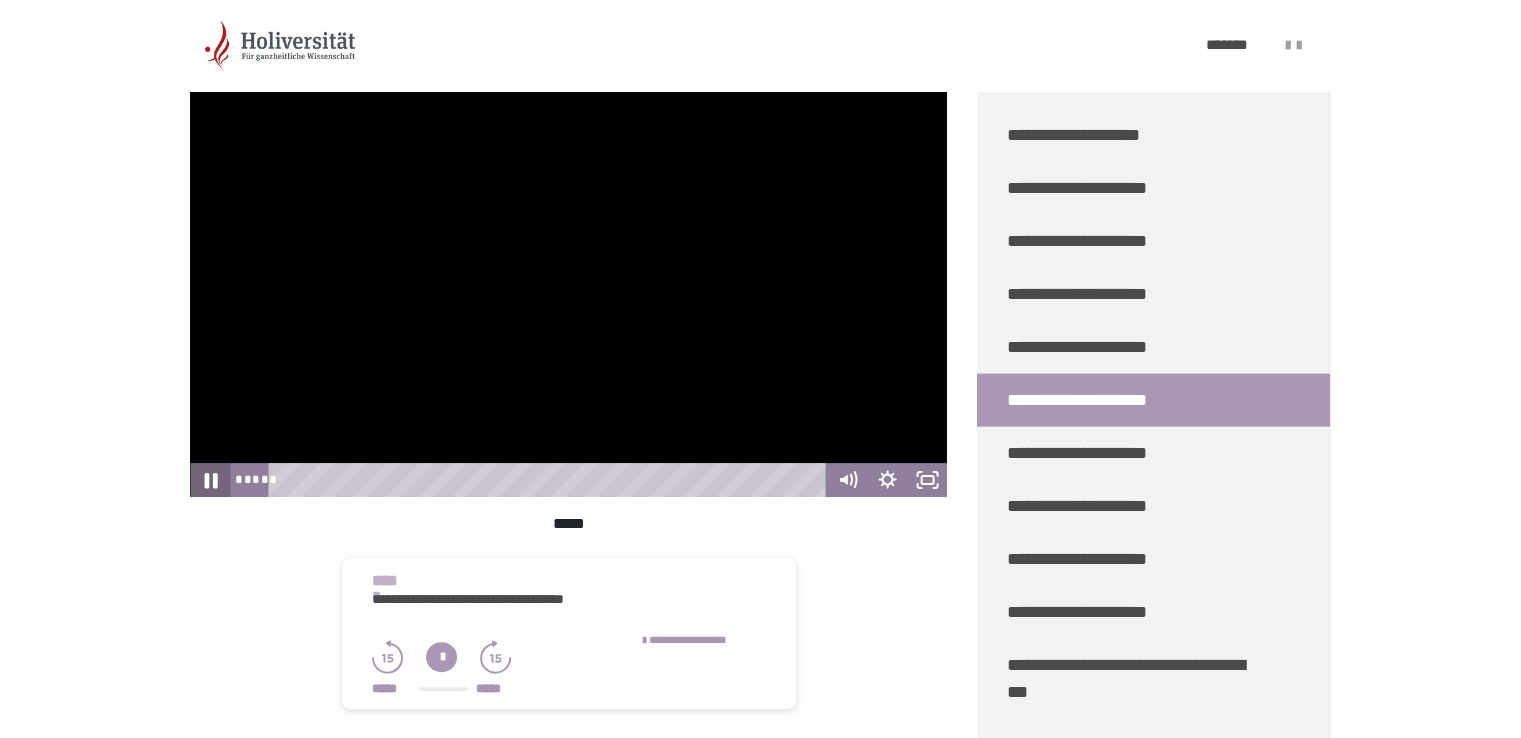 click 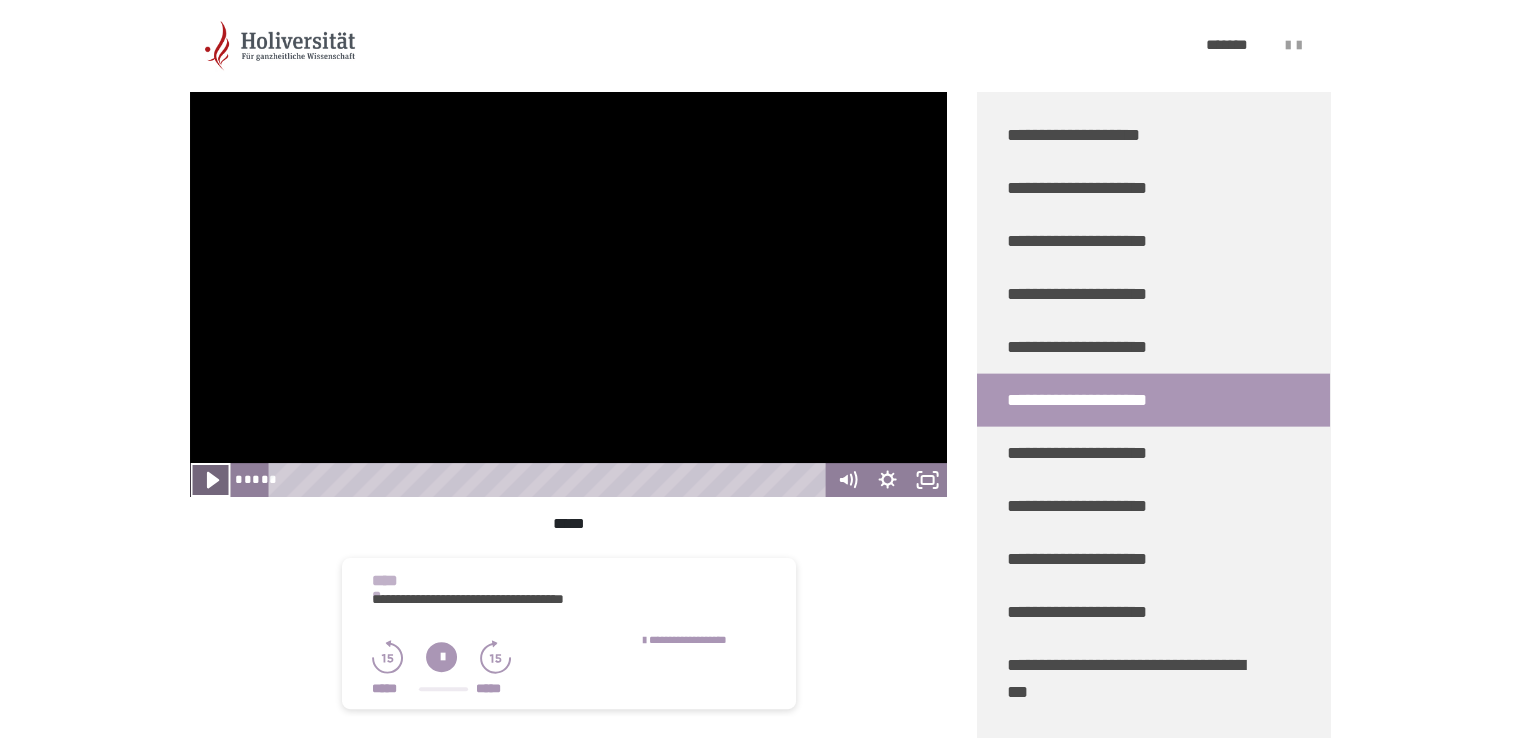 click 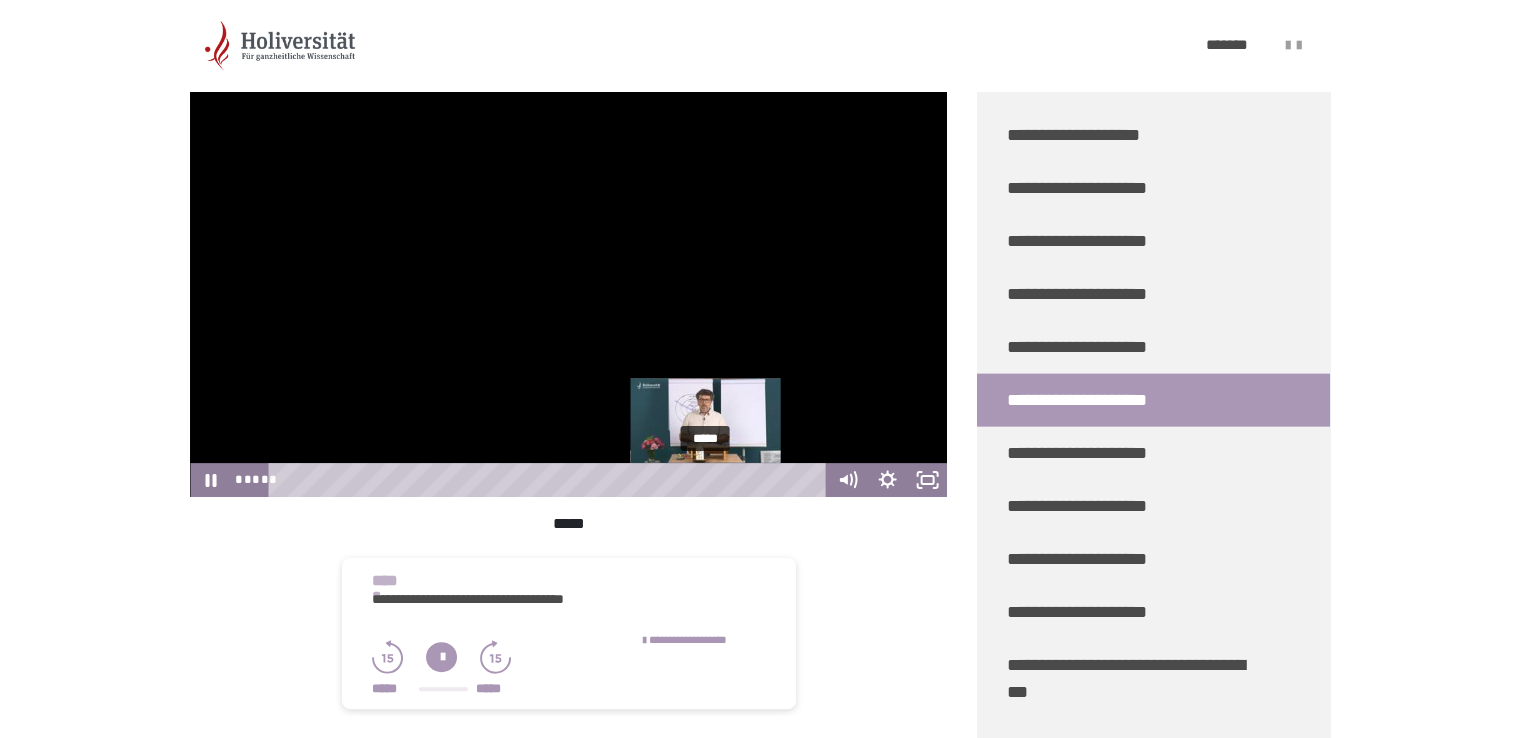 click on "*****" at bounding box center [550, 480] 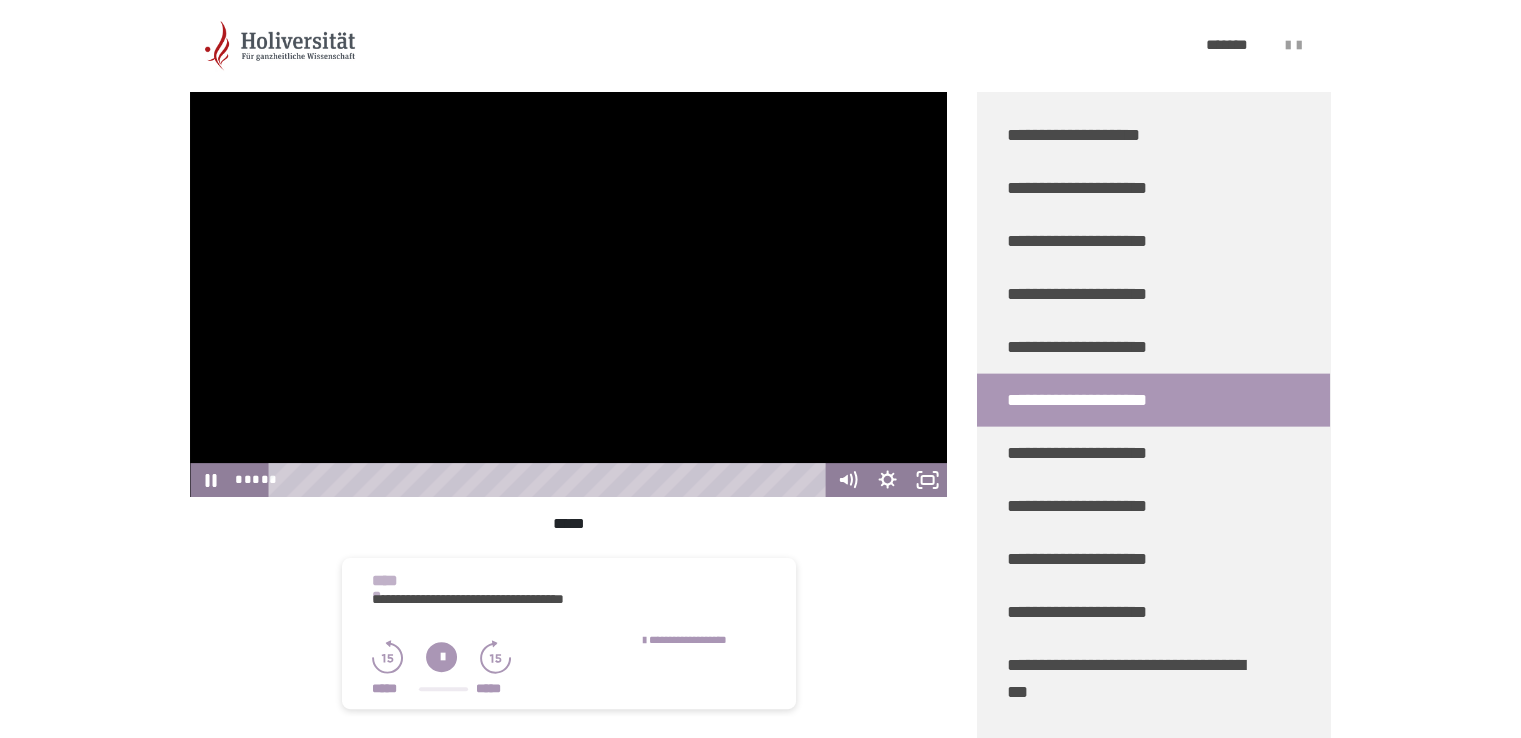 click at bounding box center [568, 284] 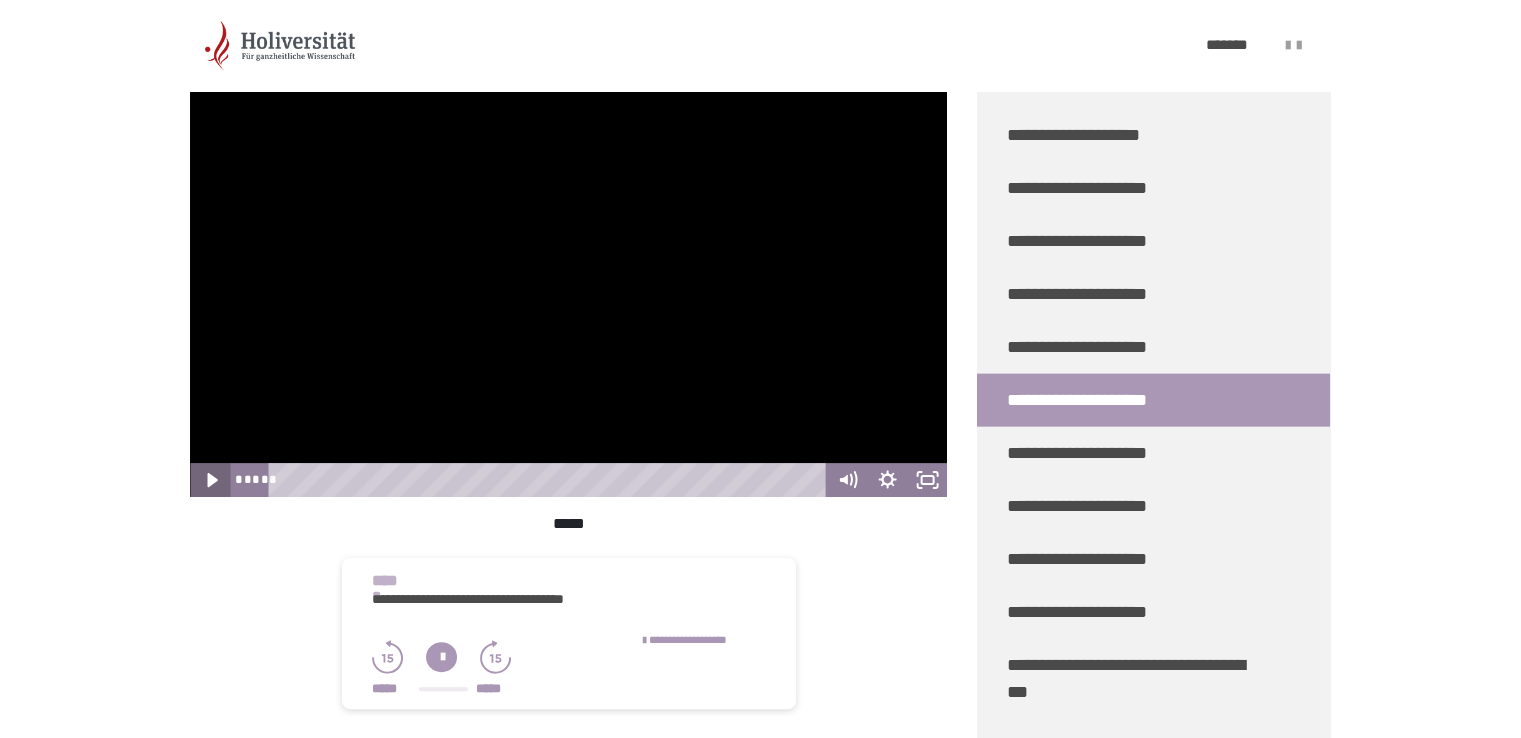 click 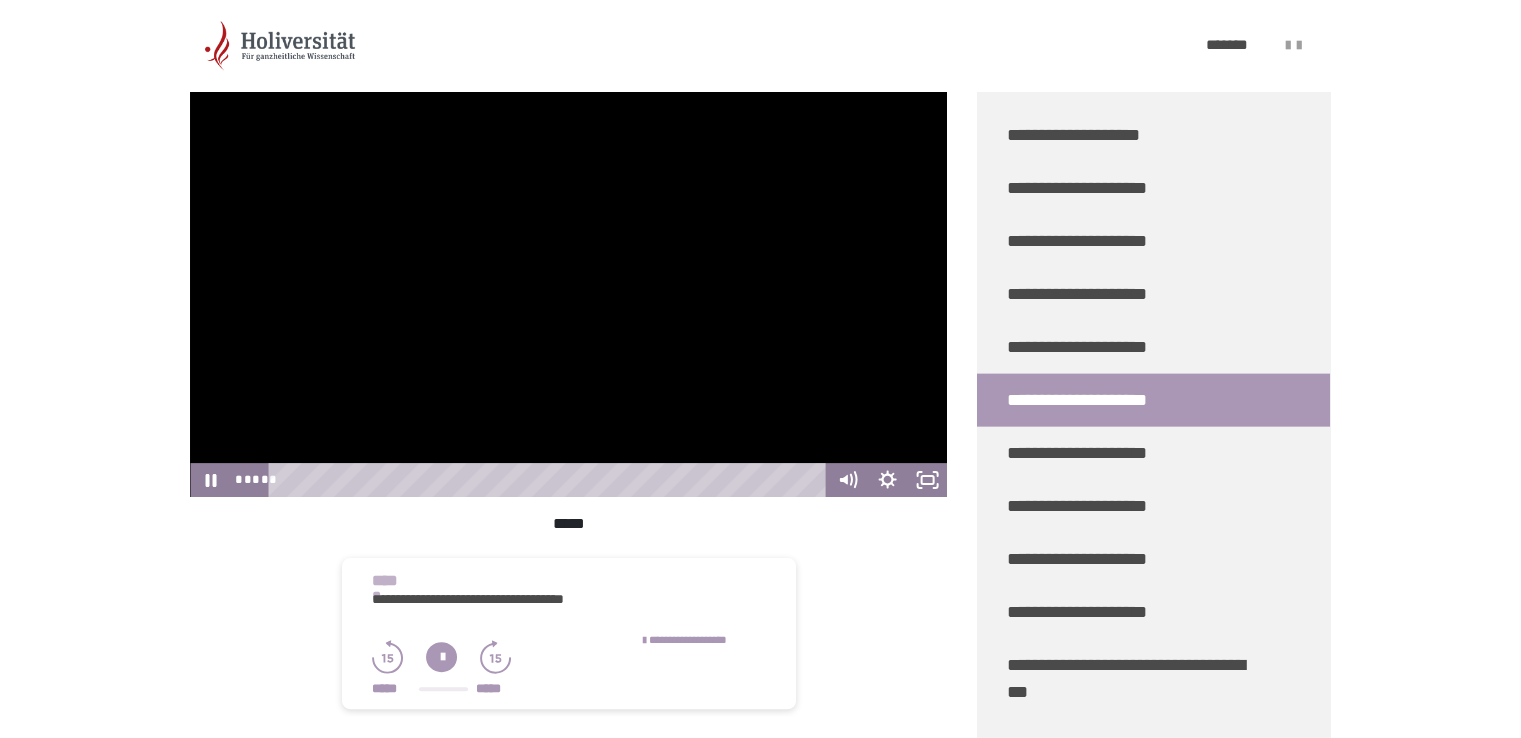click at bounding box center (568, 284) 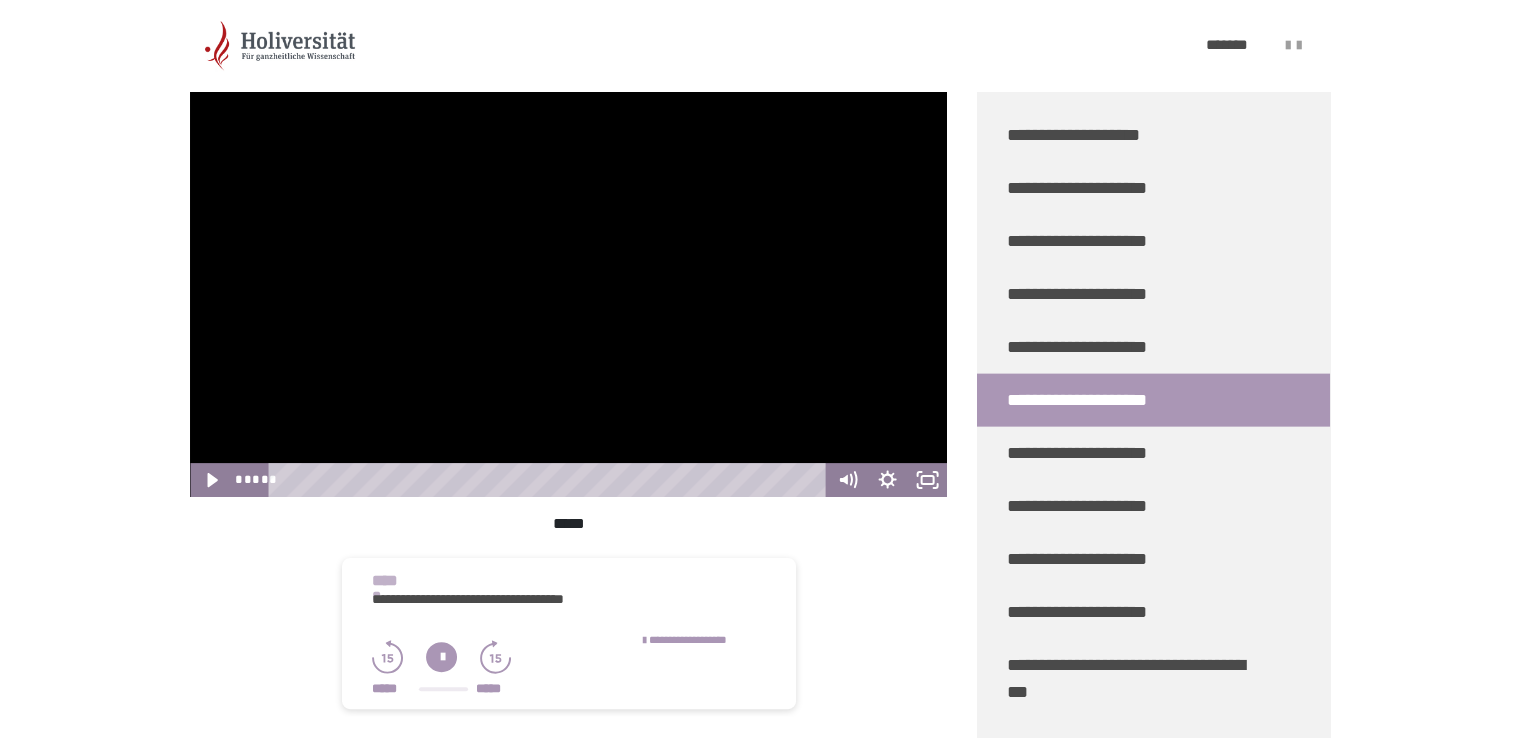 click at bounding box center (568, 284) 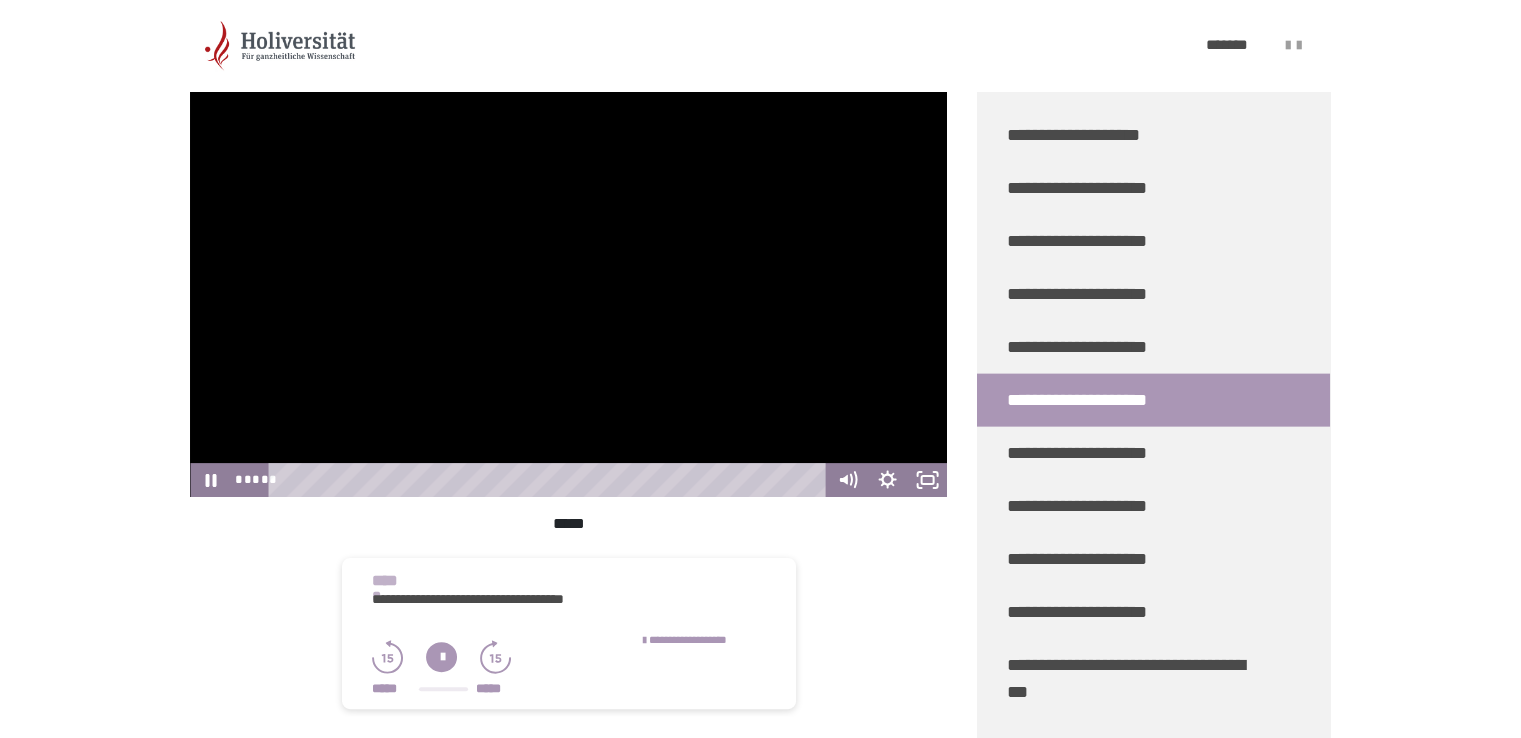 click at bounding box center (568, 284) 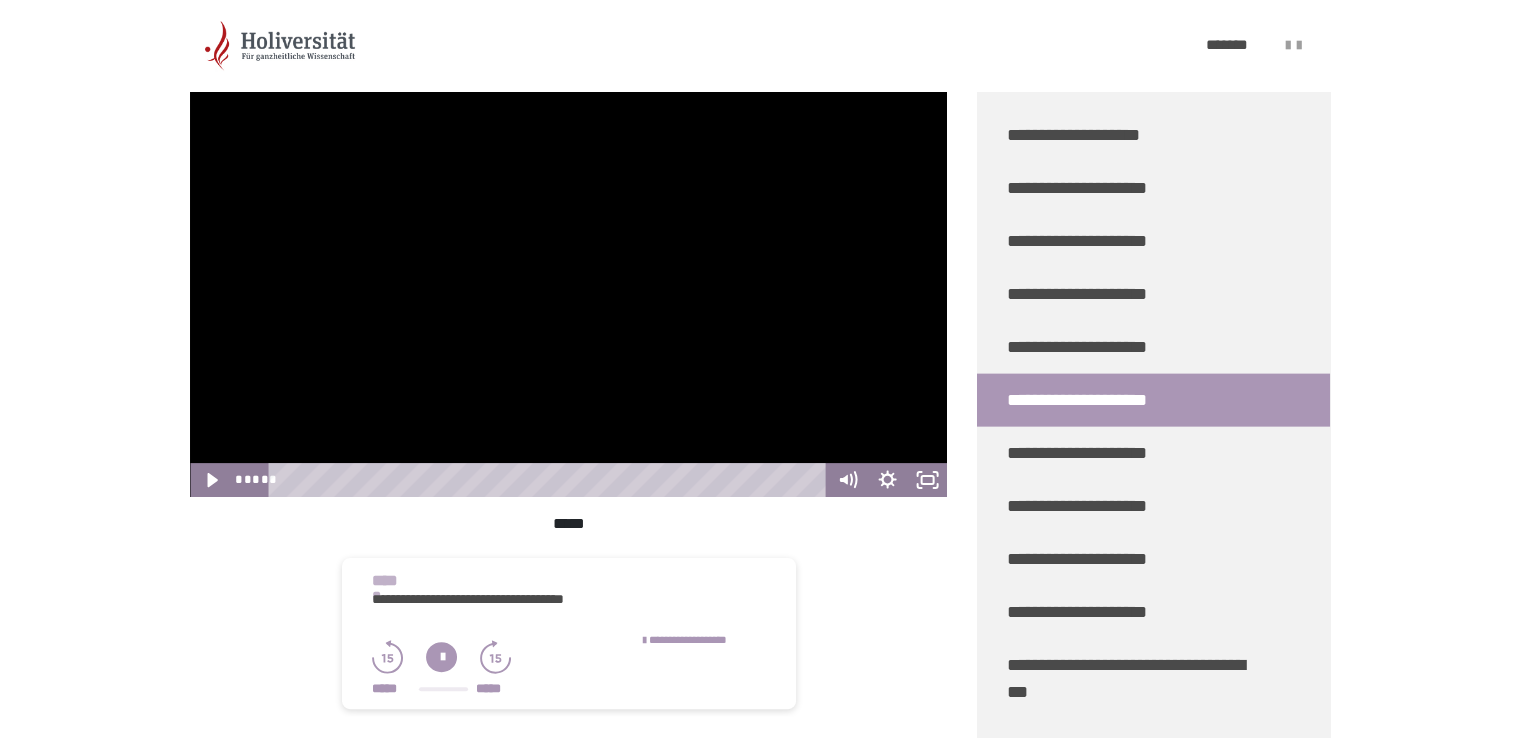 click at bounding box center (568, 284) 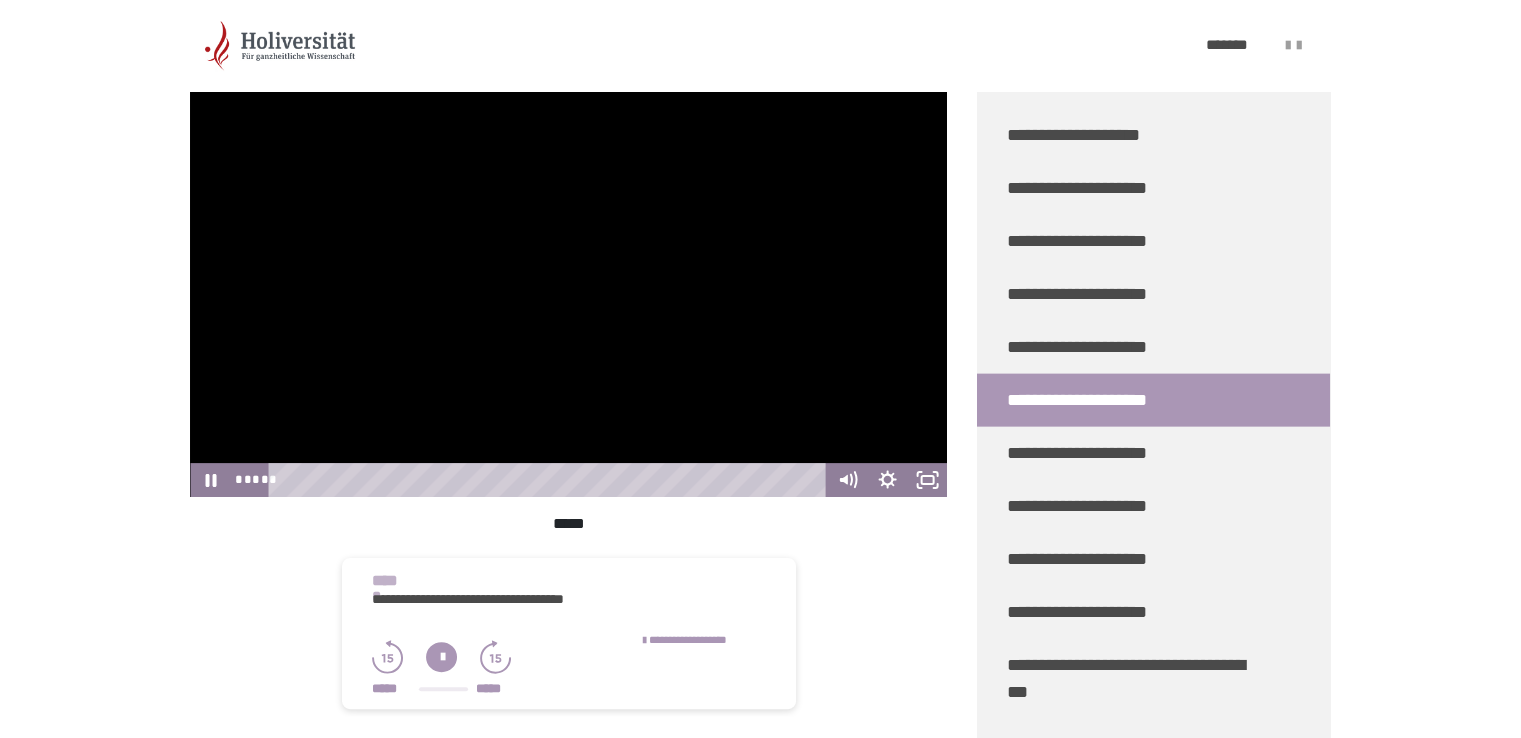 drag, startPoint x: 660, startPoint y: 213, endPoint x: 681, endPoint y: 245, distance: 38.27532 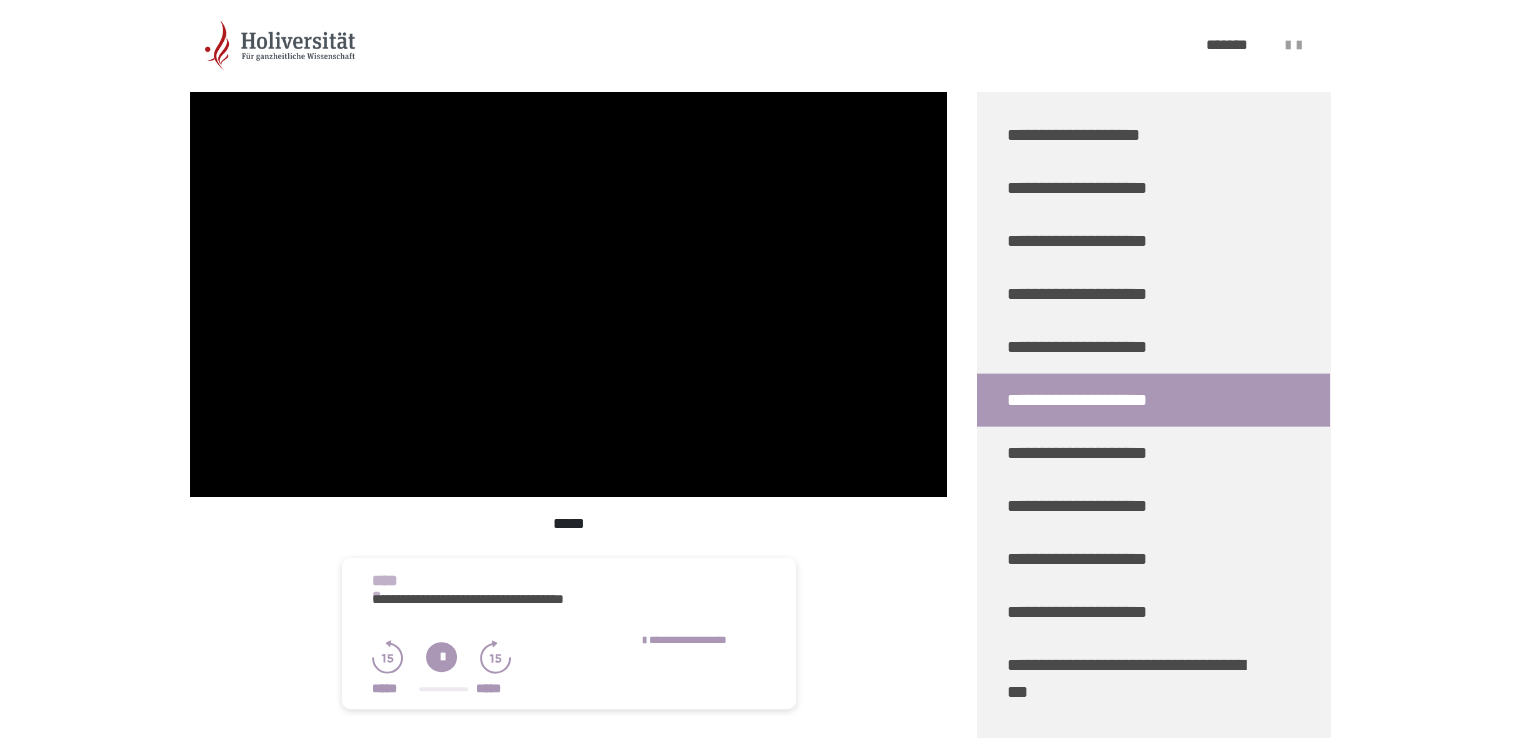 click at bounding box center [568, 284] 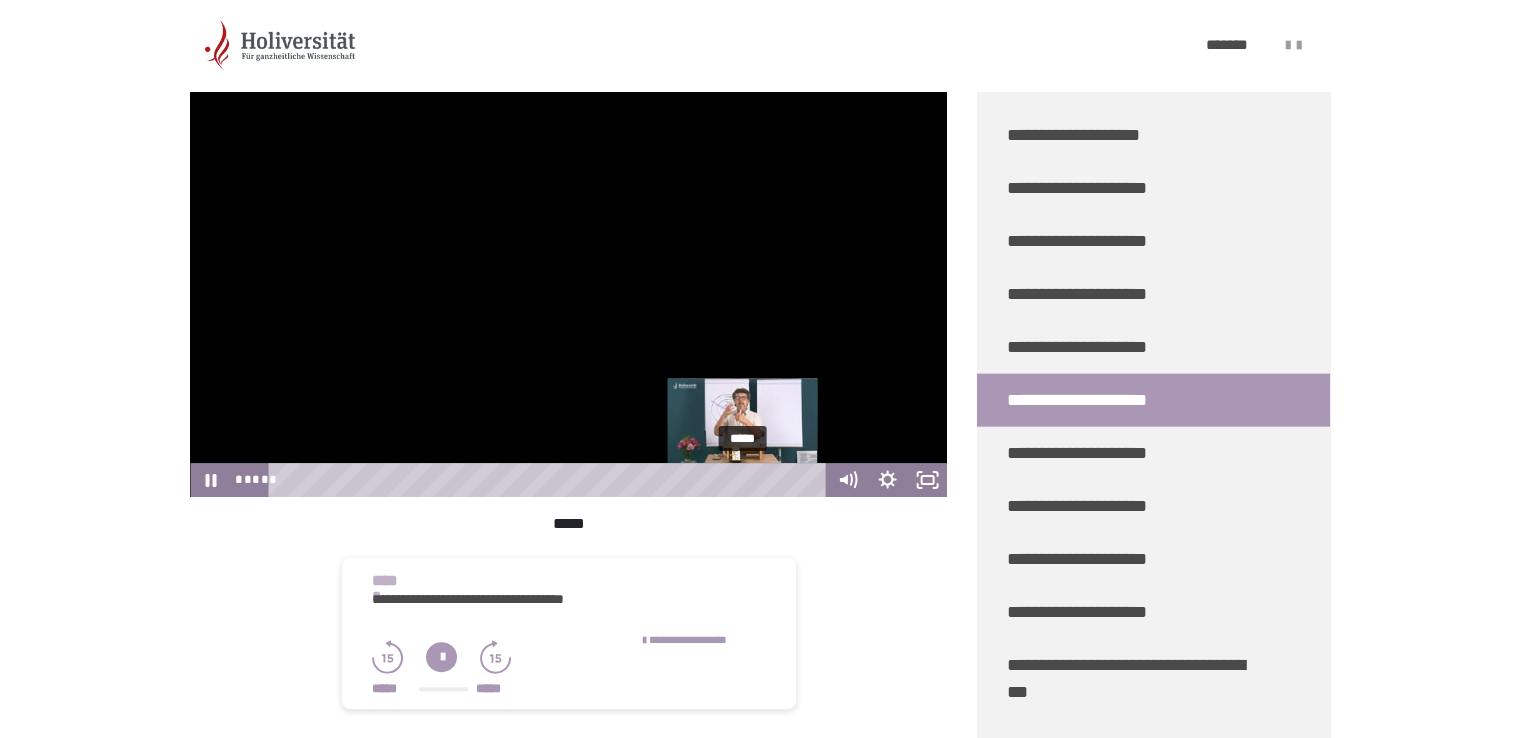 click on "*****" at bounding box center [550, 480] 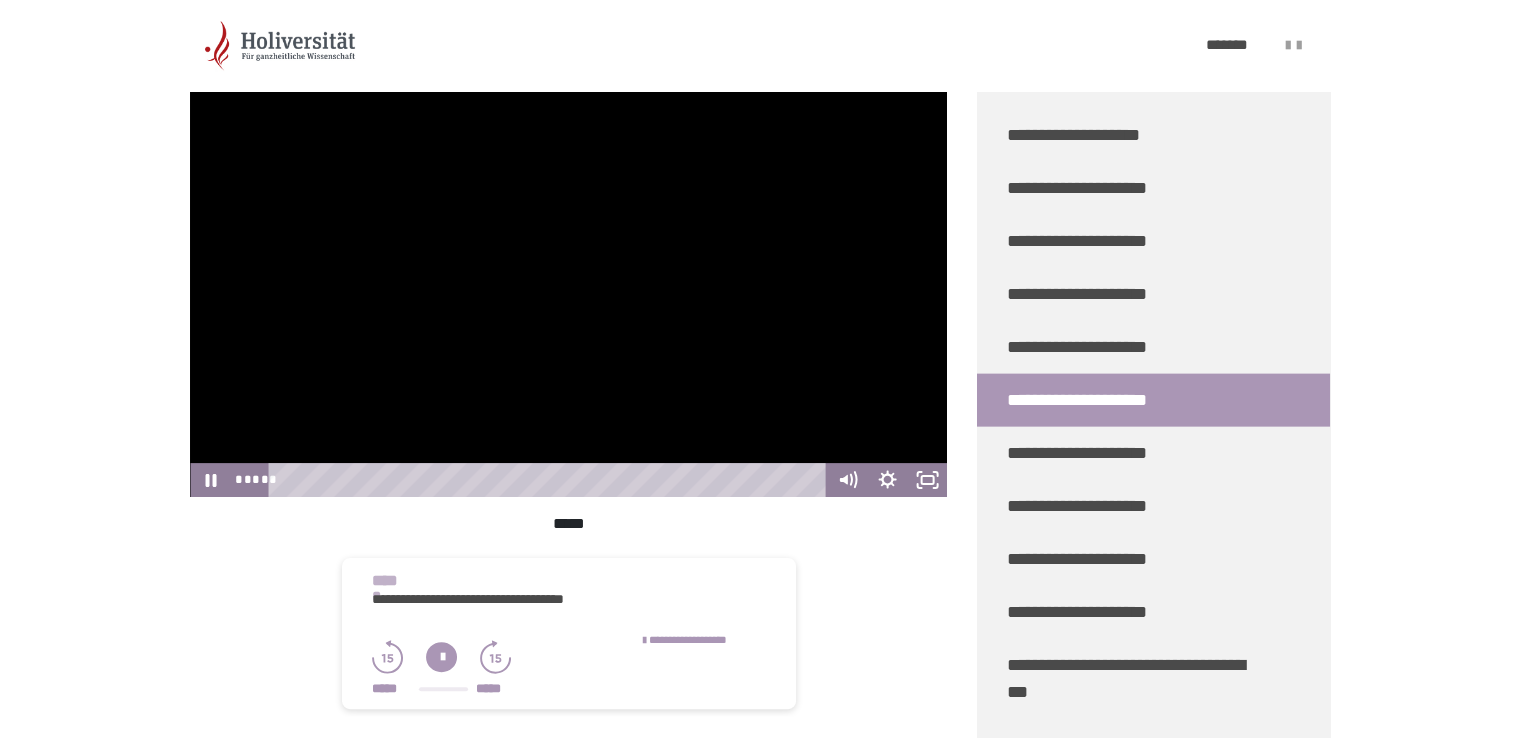 click at bounding box center (568, 284) 